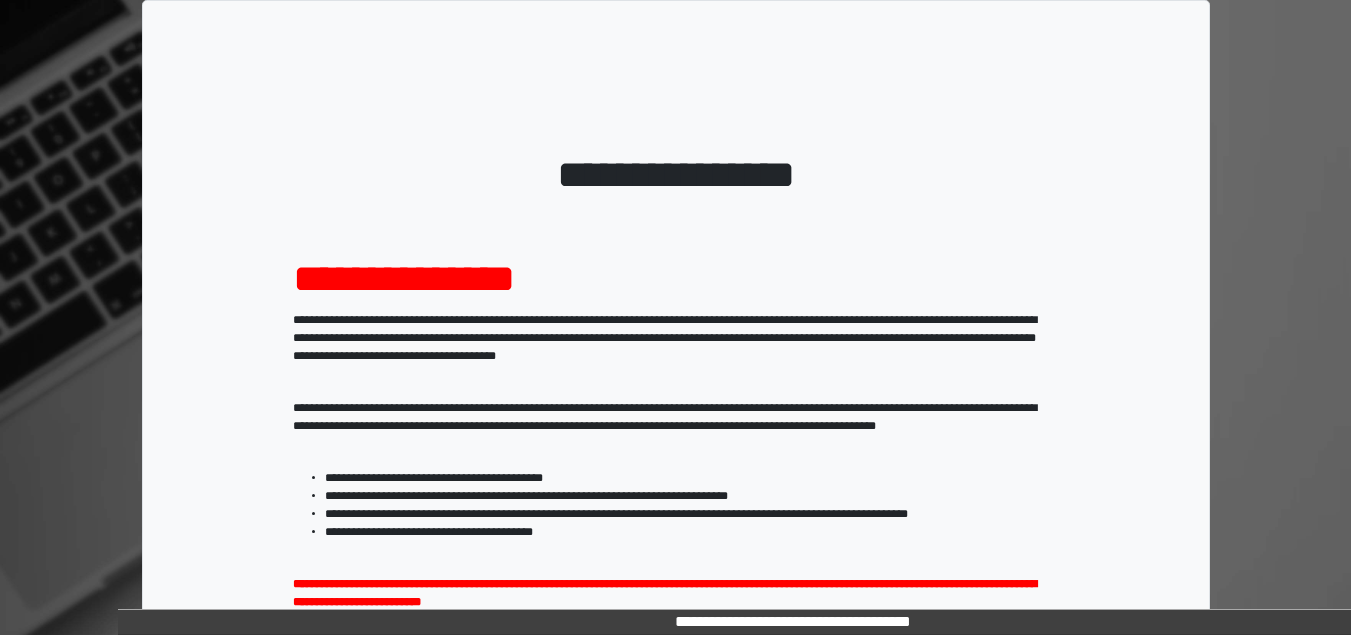 scroll, scrollTop: 0, scrollLeft: 0, axis: both 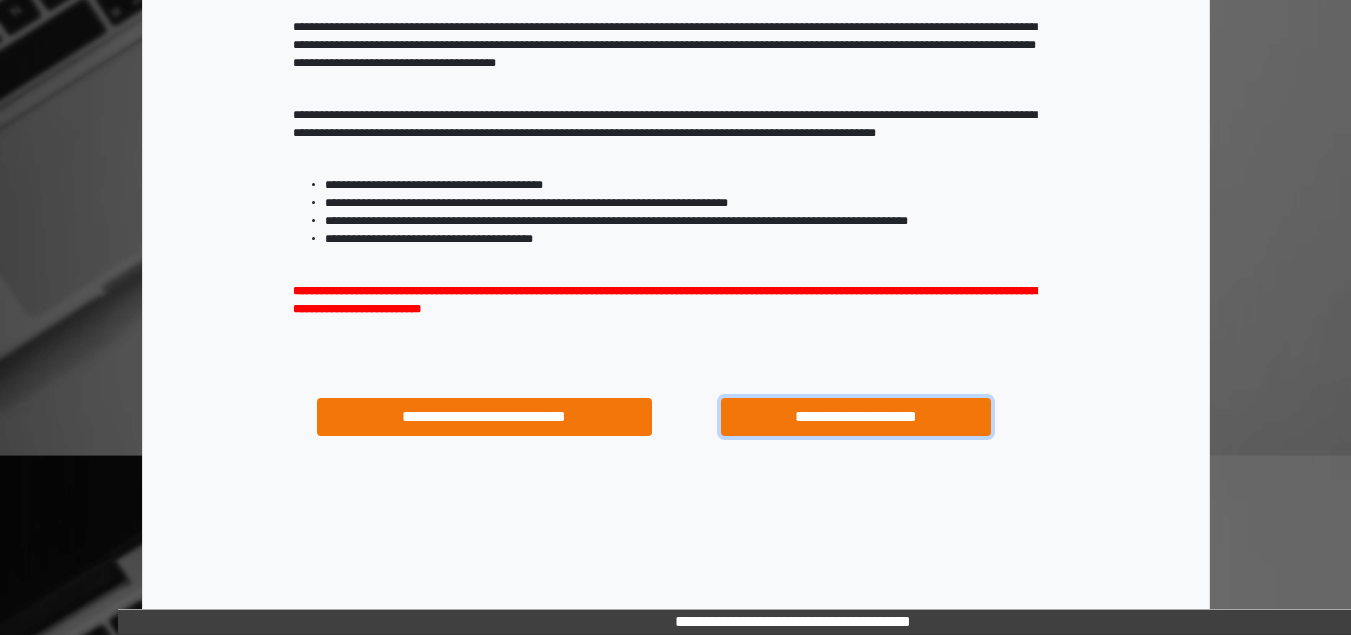 click on "**********" at bounding box center (855, 417) 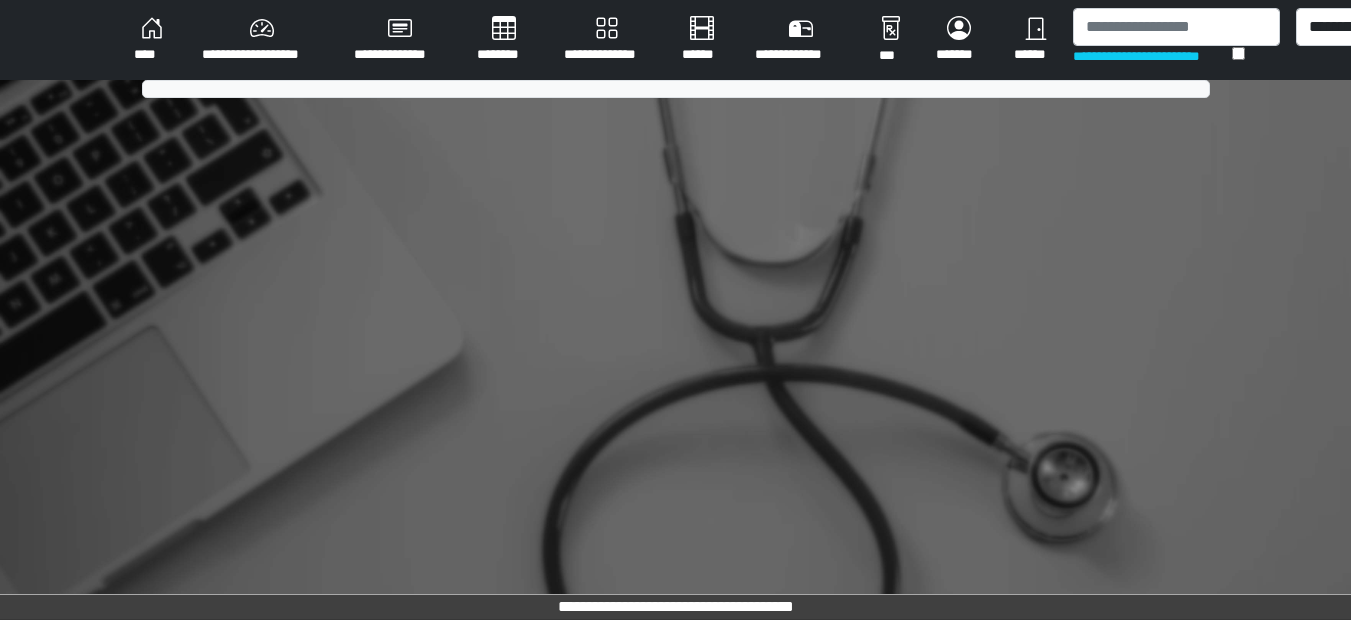 scroll, scrollTop: 0, scrollLeft: 0, axis: both 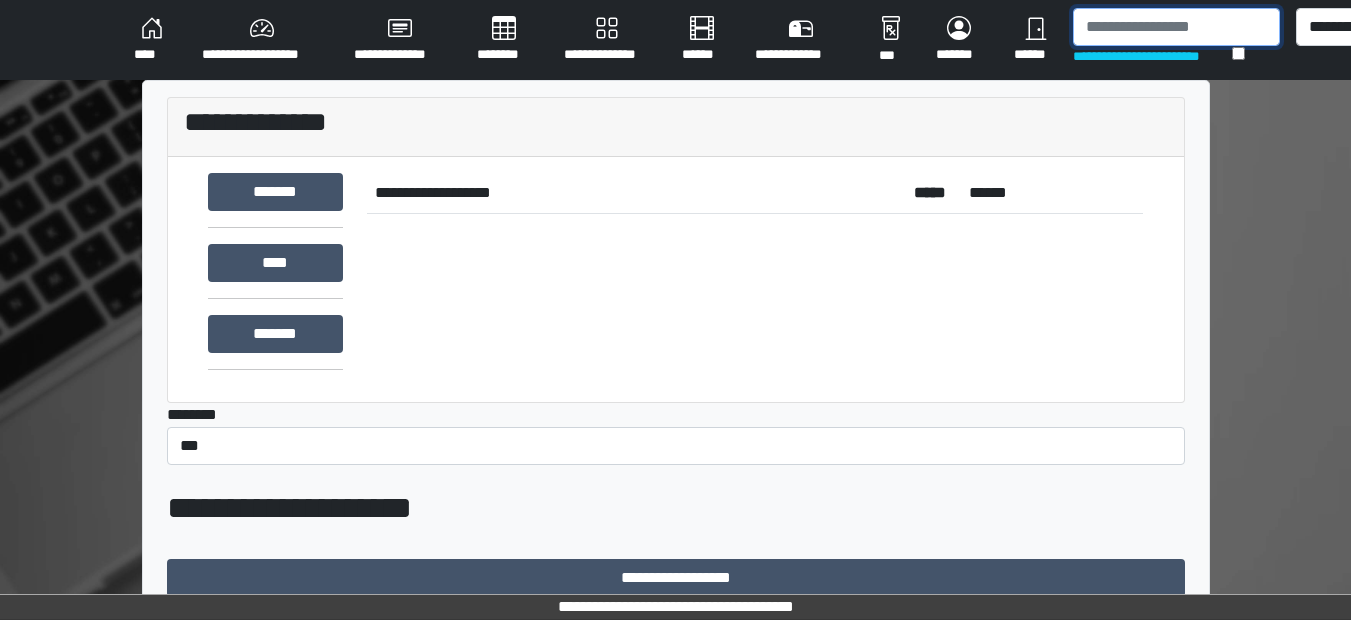 click at bounding box center [1176, 27] 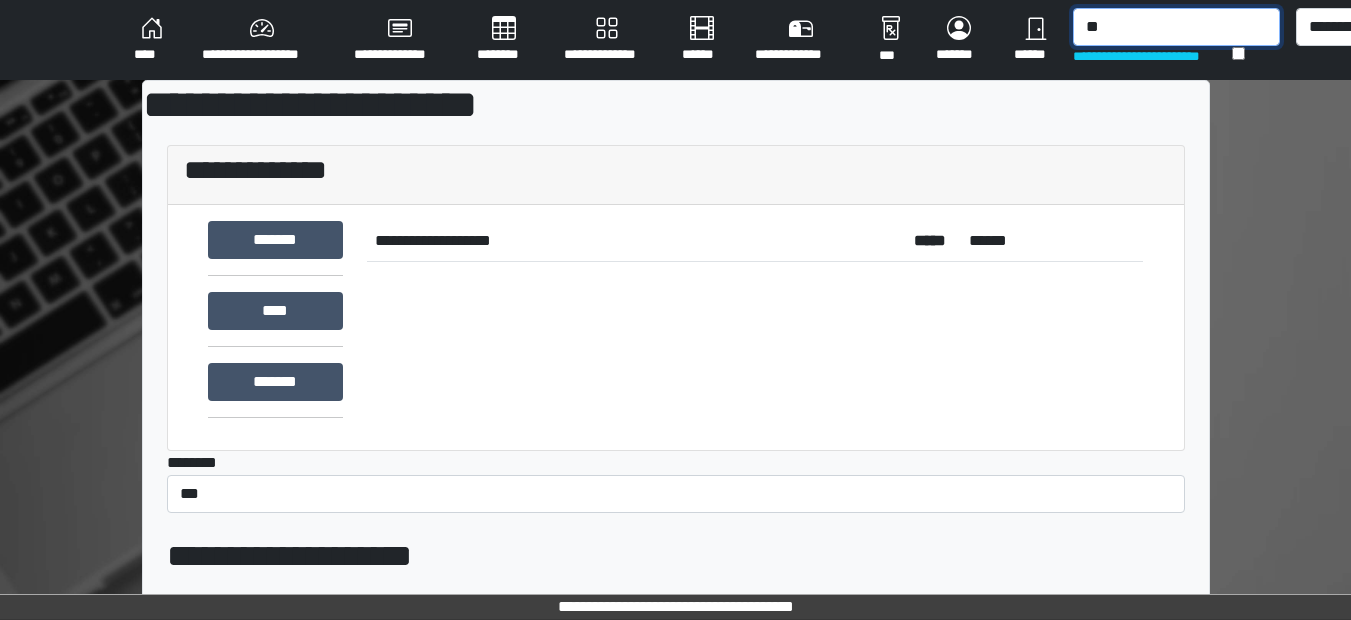 type on "*" 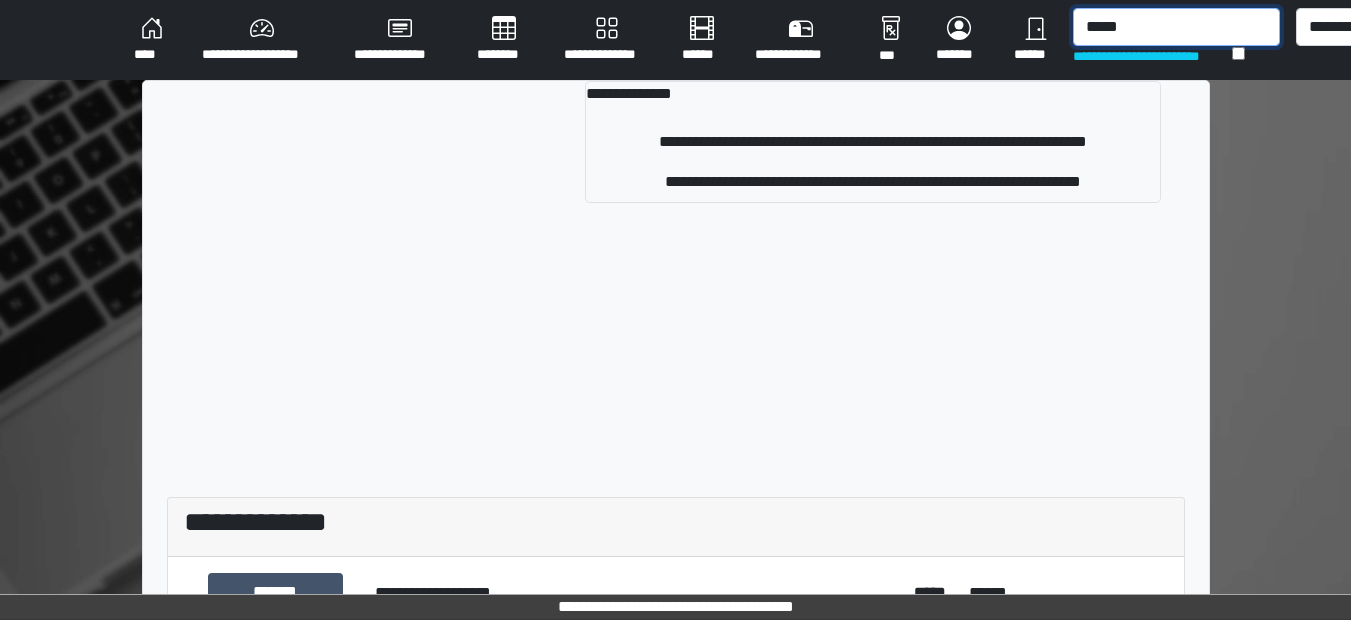 click on "*****" at bounding box center (1176, 27) 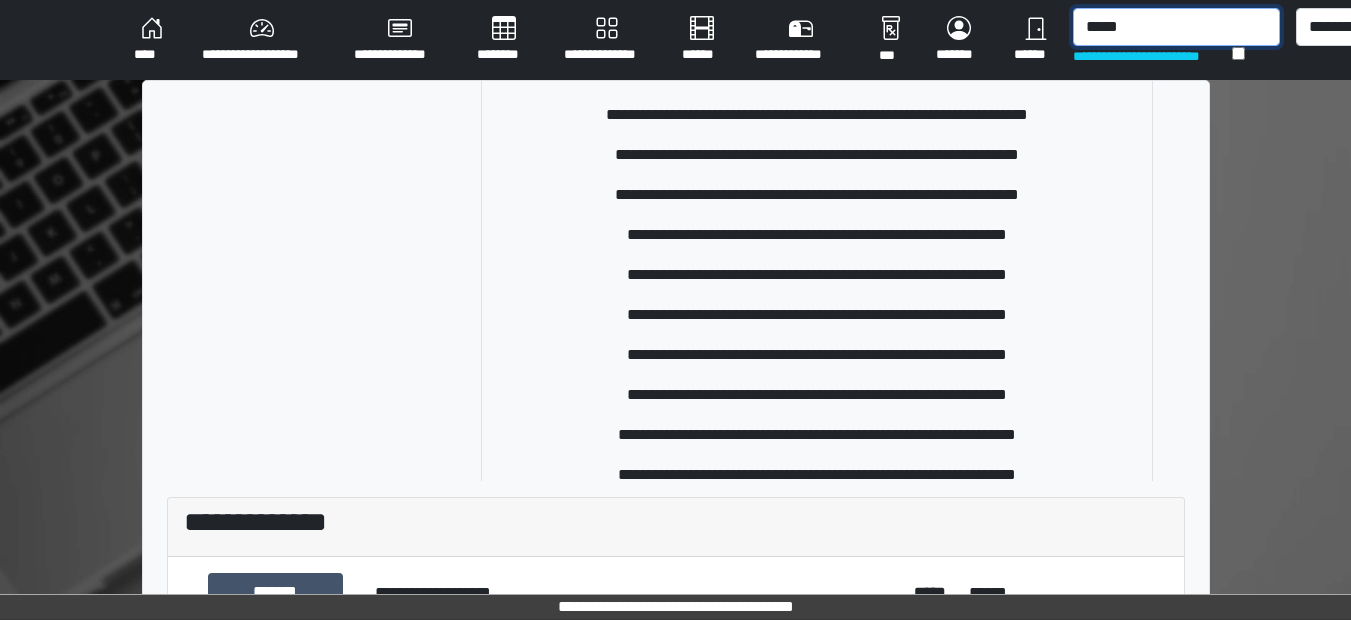 scroll, scrollTop: 627, scrollLeft: 0, axis: vertical 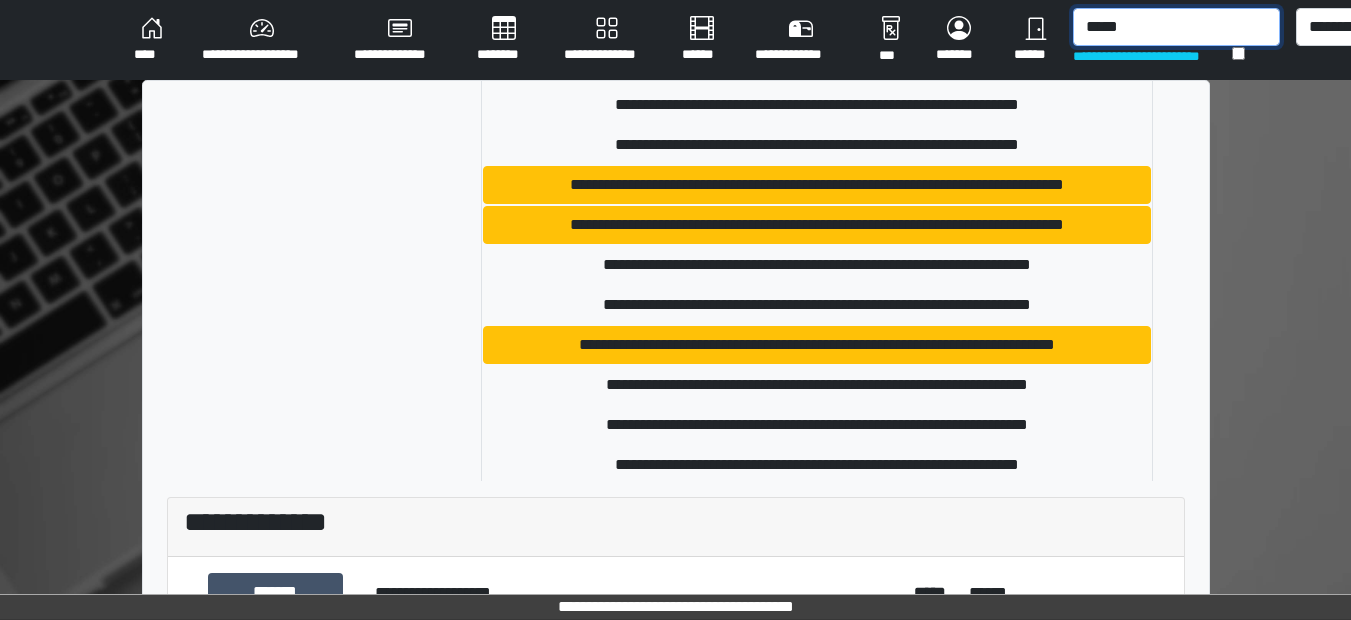 click on "*****" at bounding box center [1176, 27] 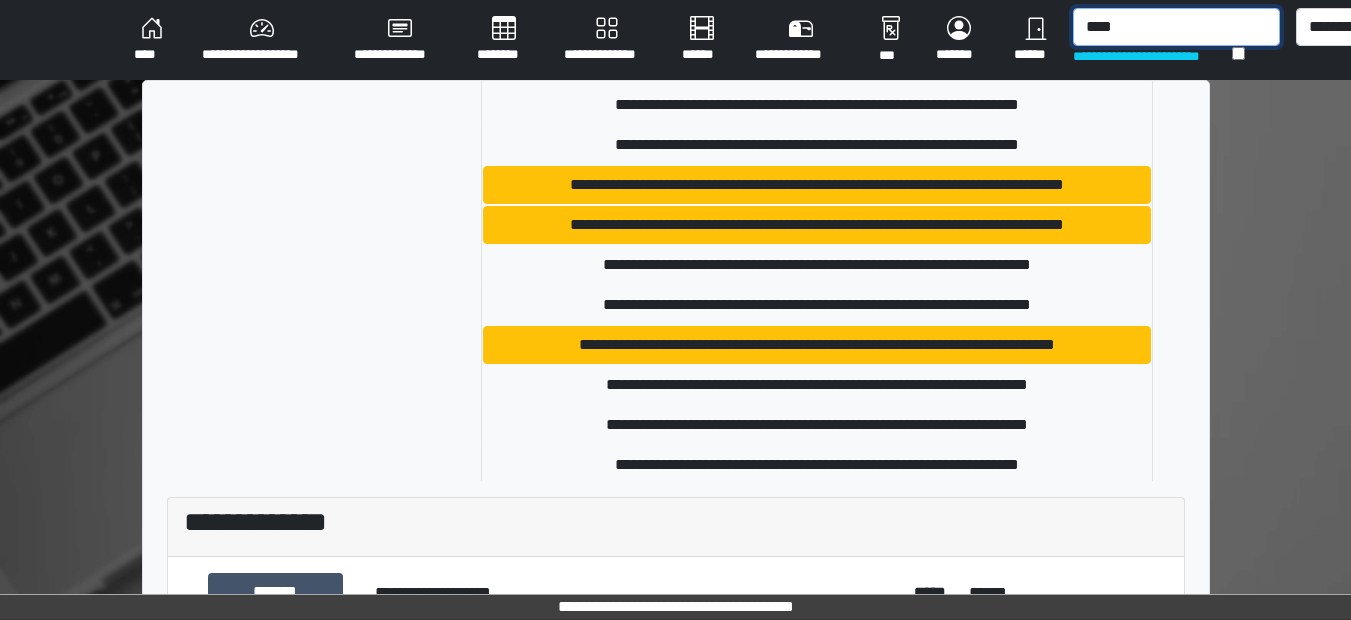 type on "*****" 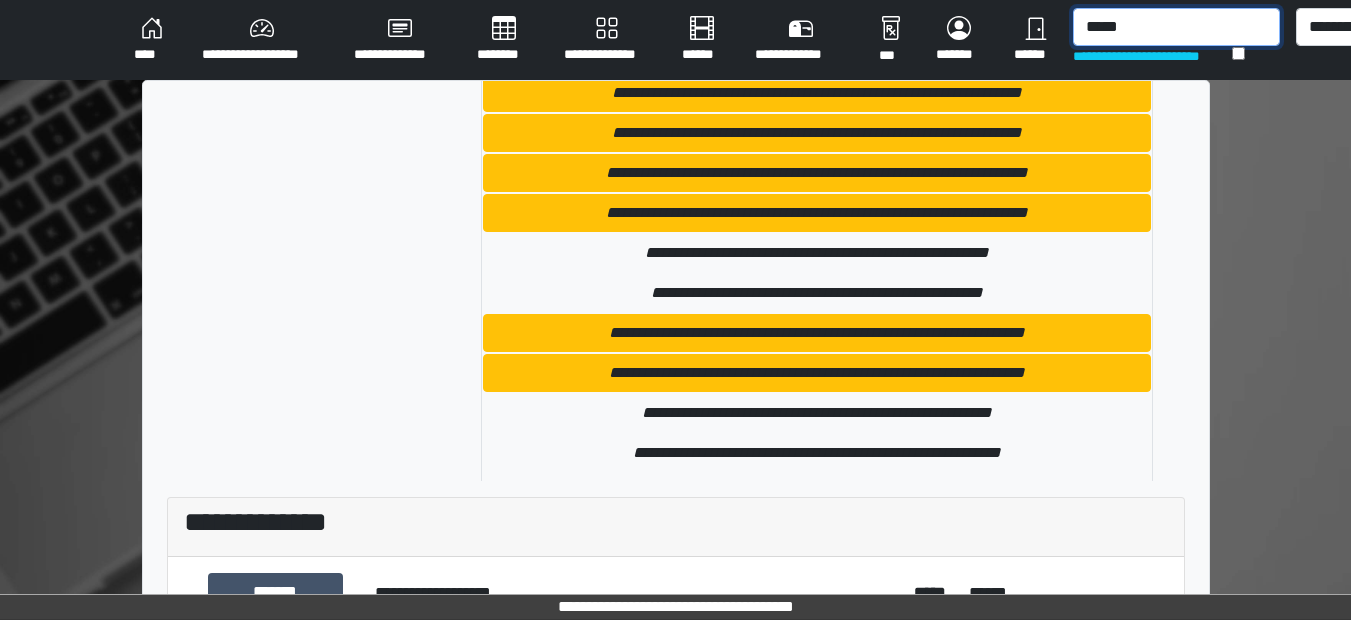 scroll, scrollTop: 7442, scrollLeft: 0, axis: vertical 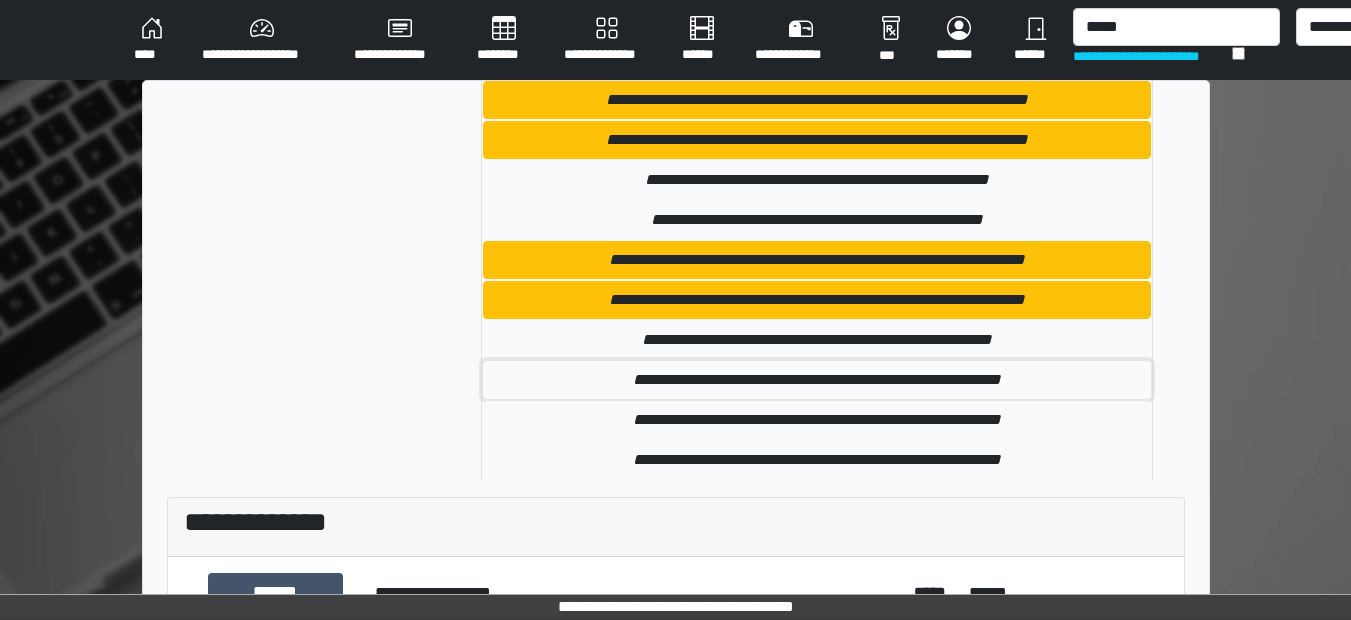 click on "**********" at bounding box center [817, 380] 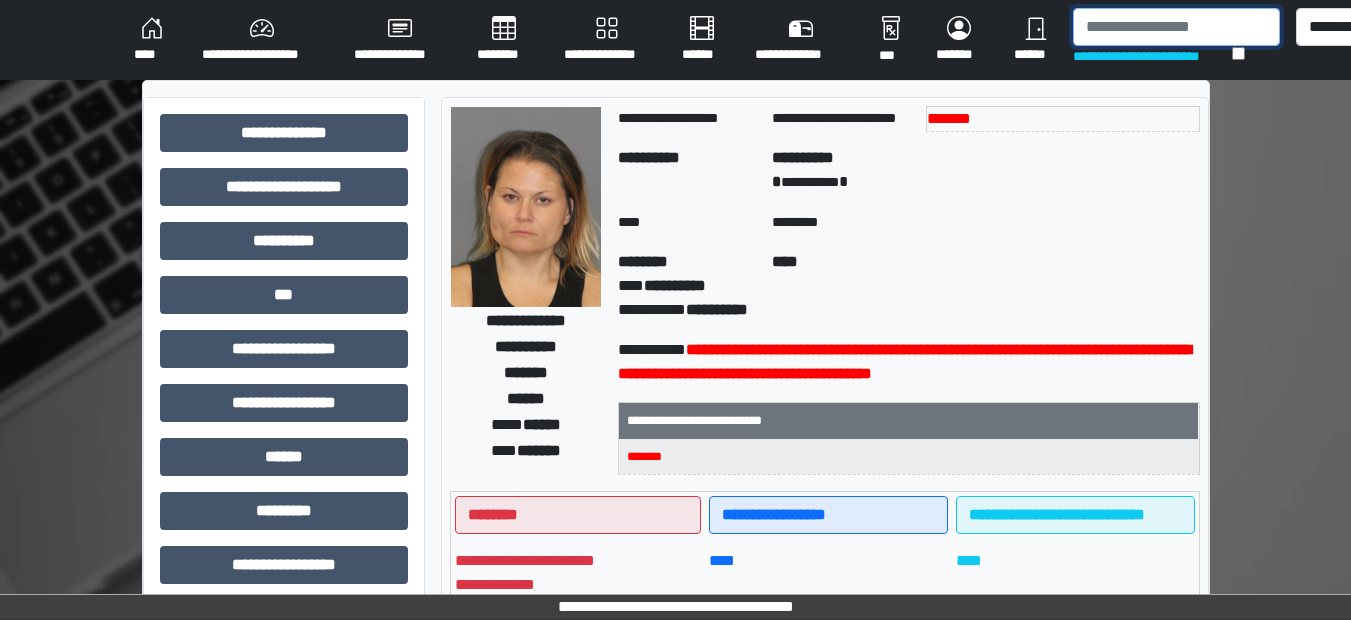 click at bounding box center [1176, 27] 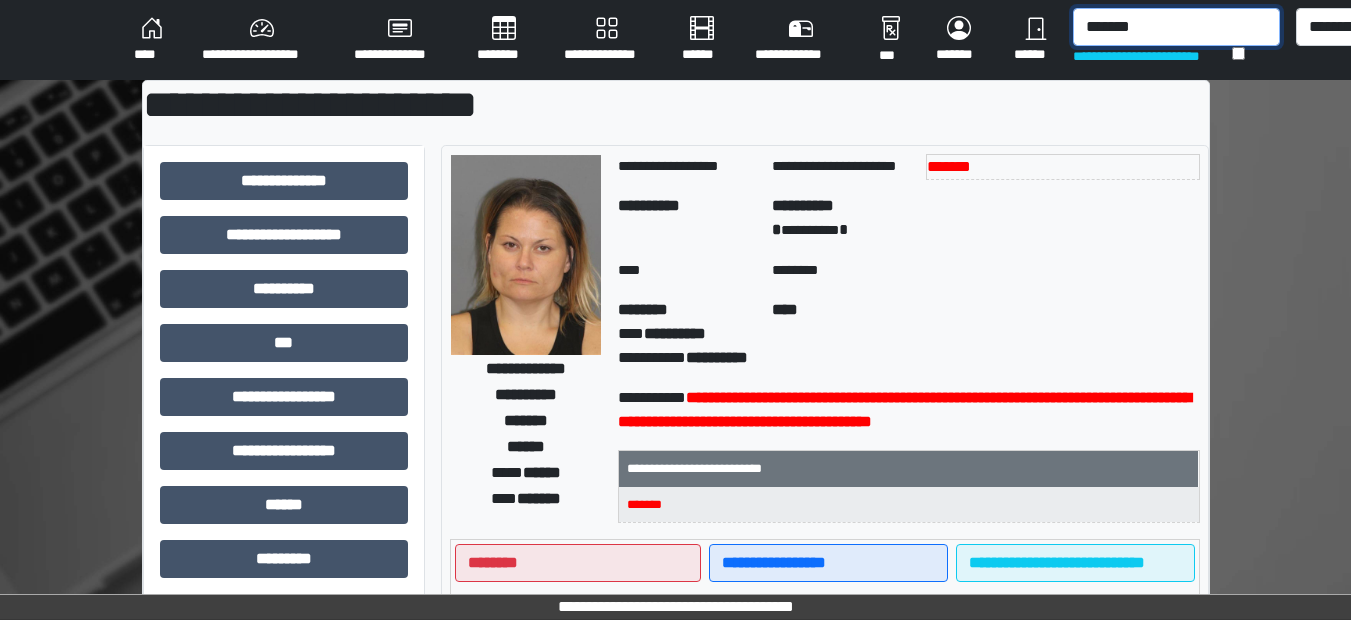 click on "*******" at bounding box center [1176, 27] 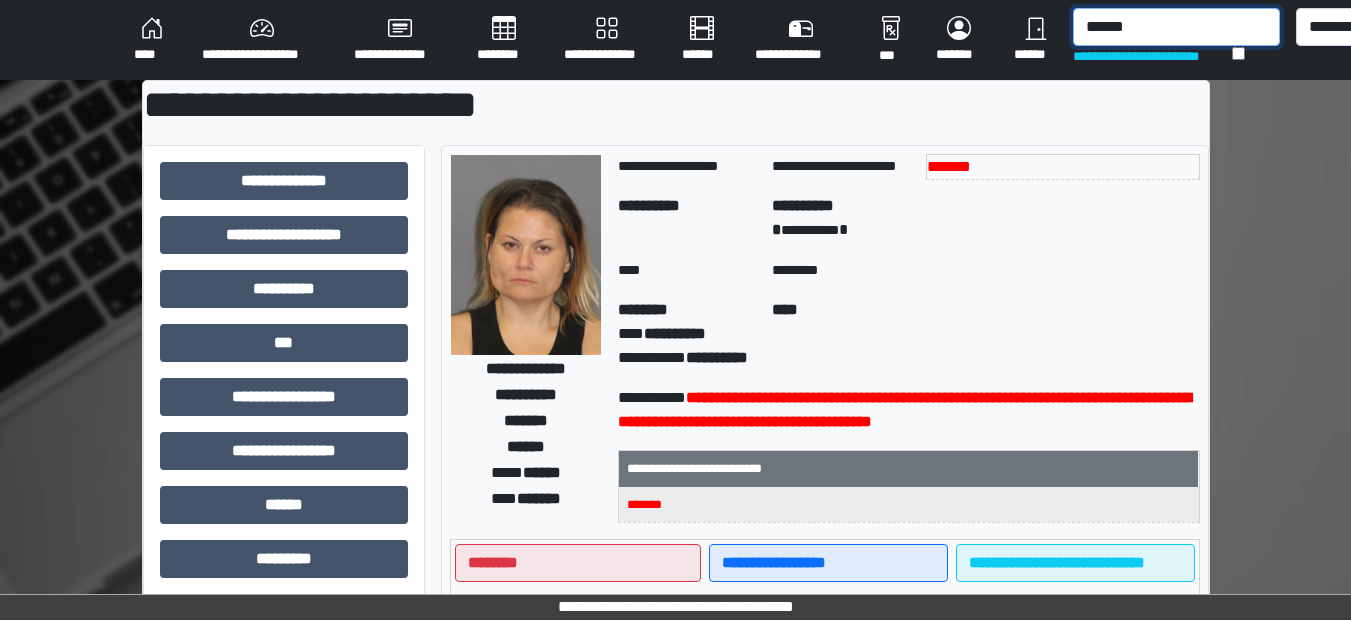 type on "*******" 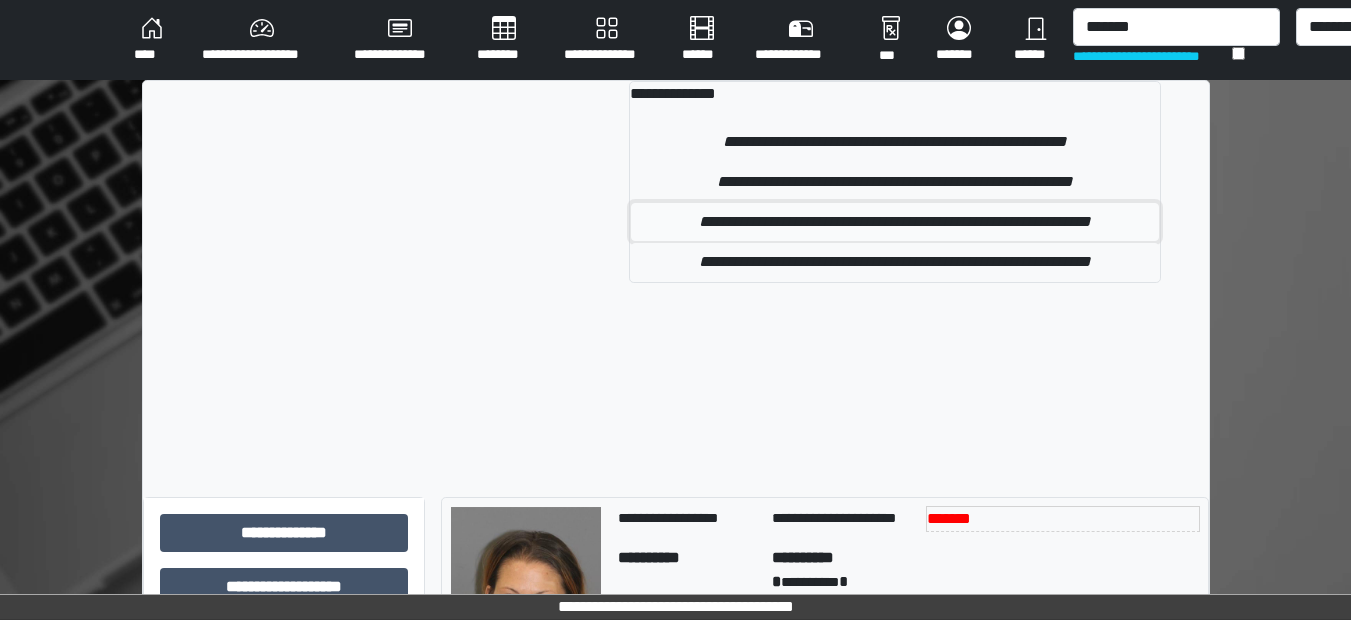 click on "**********" at bounding box center (894, 222) 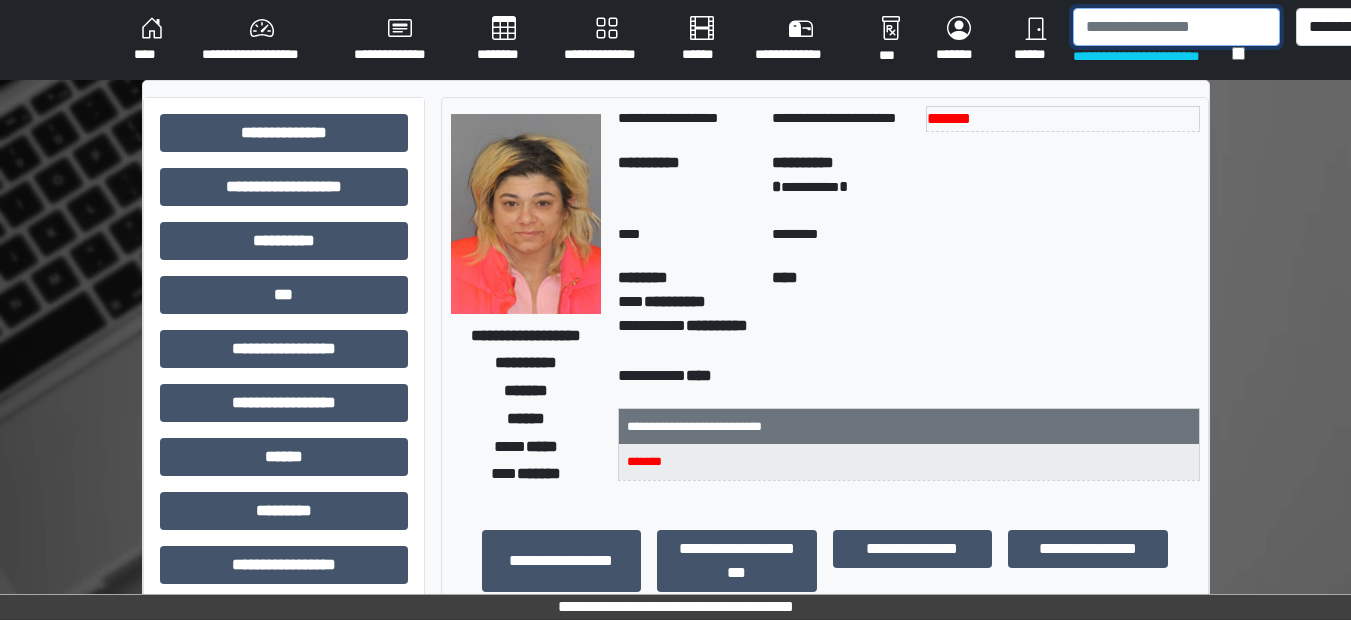 click at bounding box center [1176, 27] 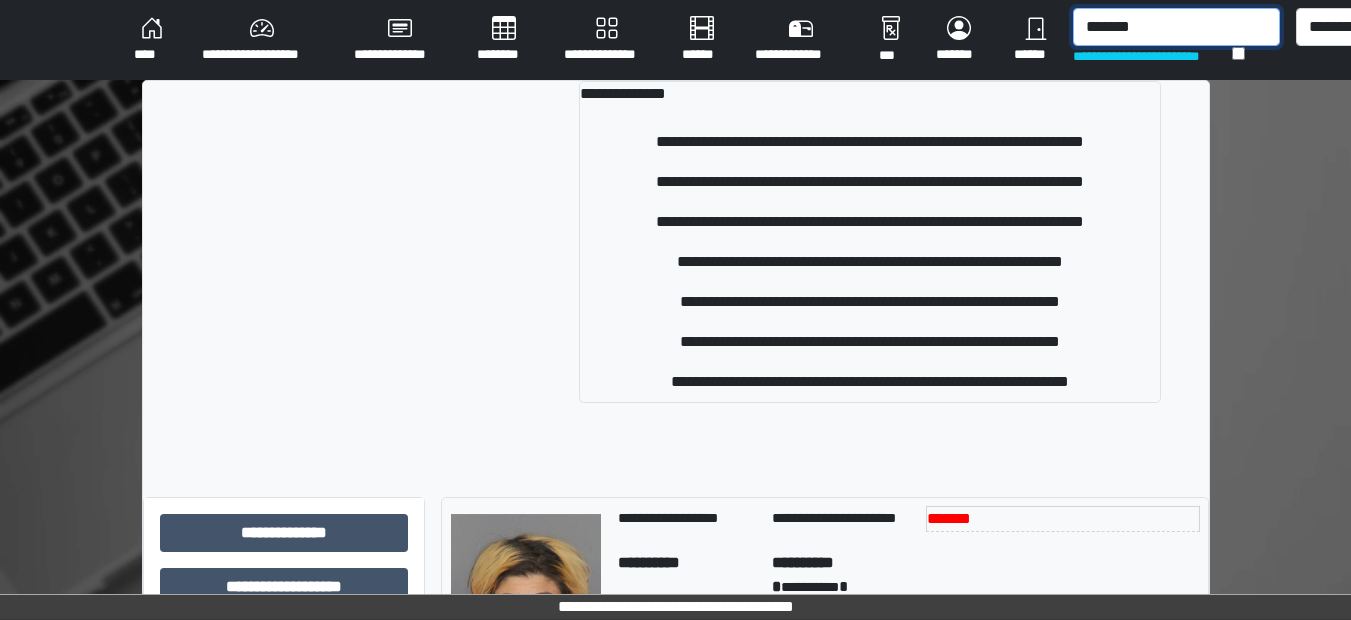 click on "*******" at bounding box center (1176, 27) 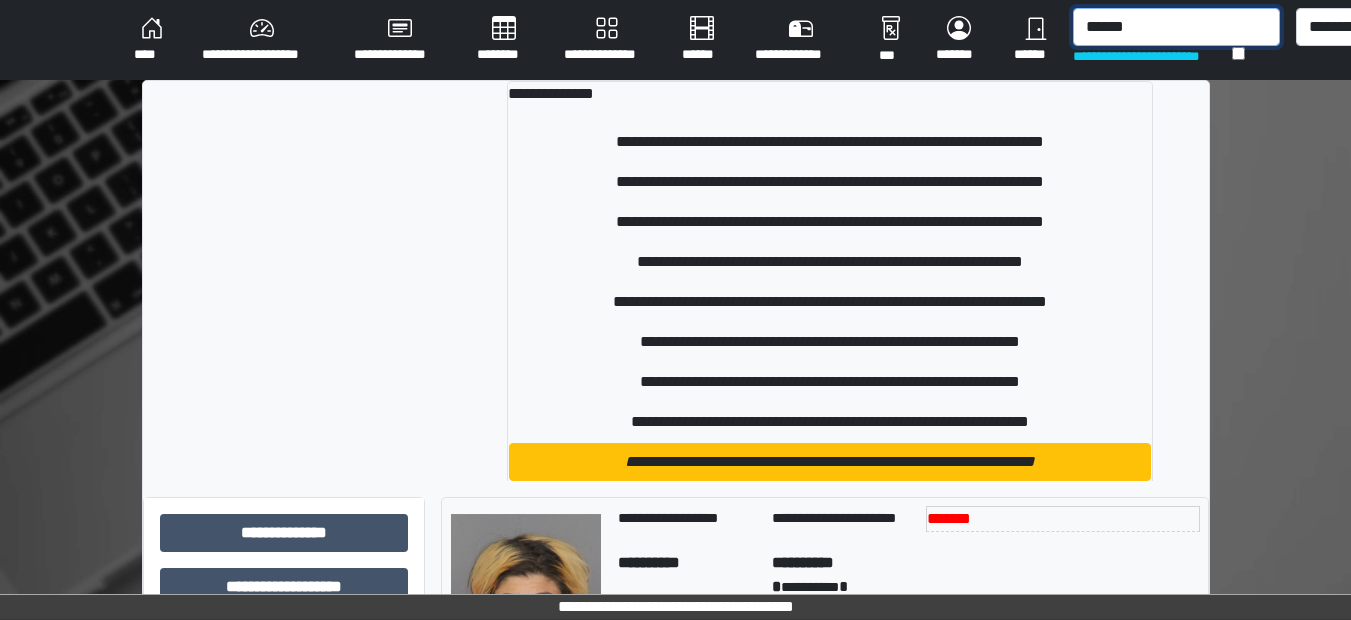 type on "*******" 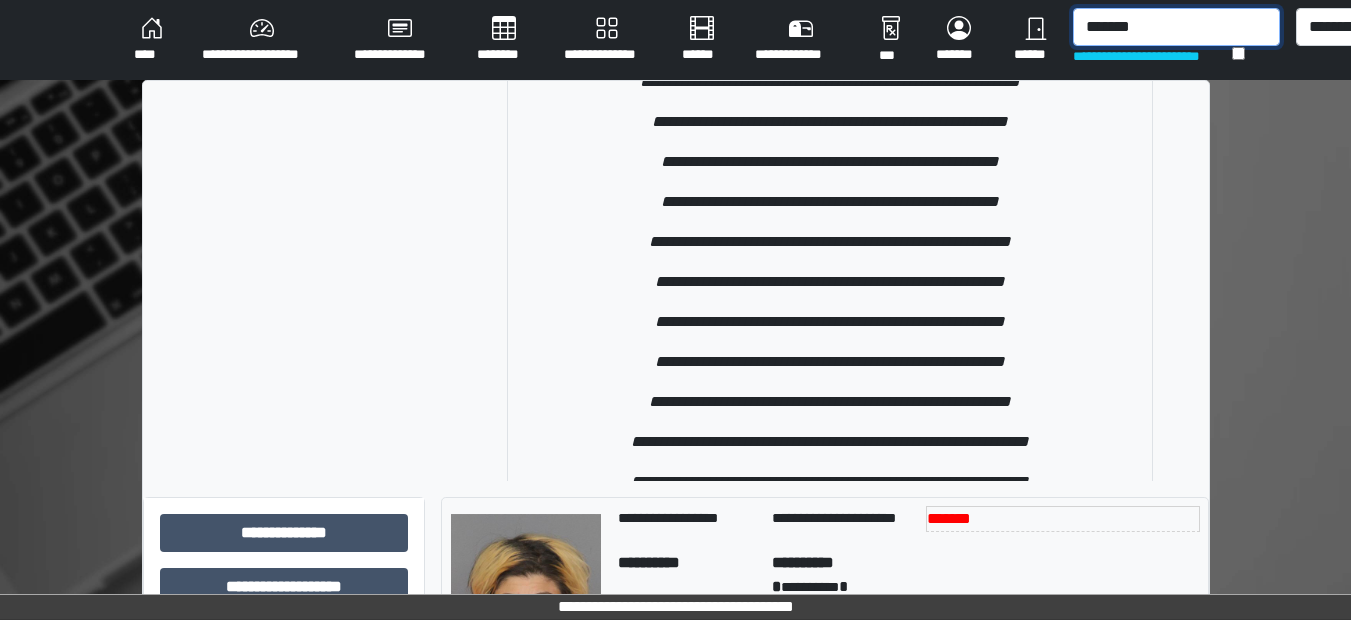 scroll, scrollTop: 1027, scrollLeft: 0, axis: vertical 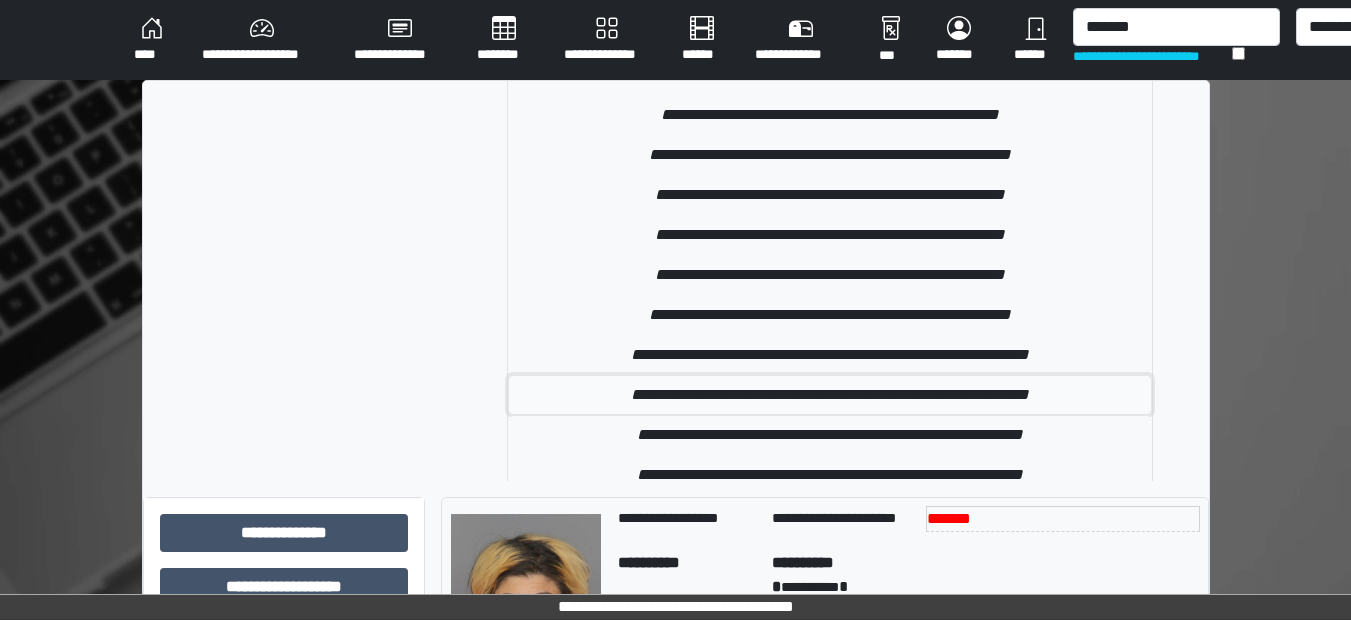 click on "**********" at bounding box center (830, 395) 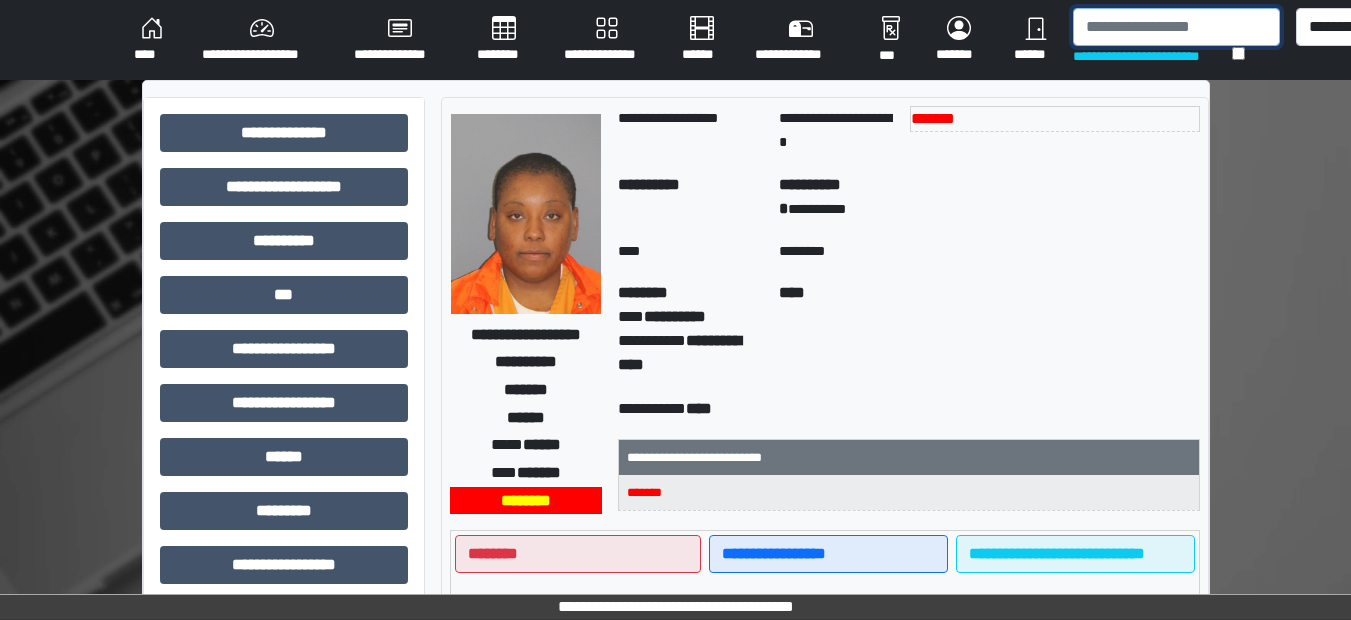 click at bounding box center (1176, 27) 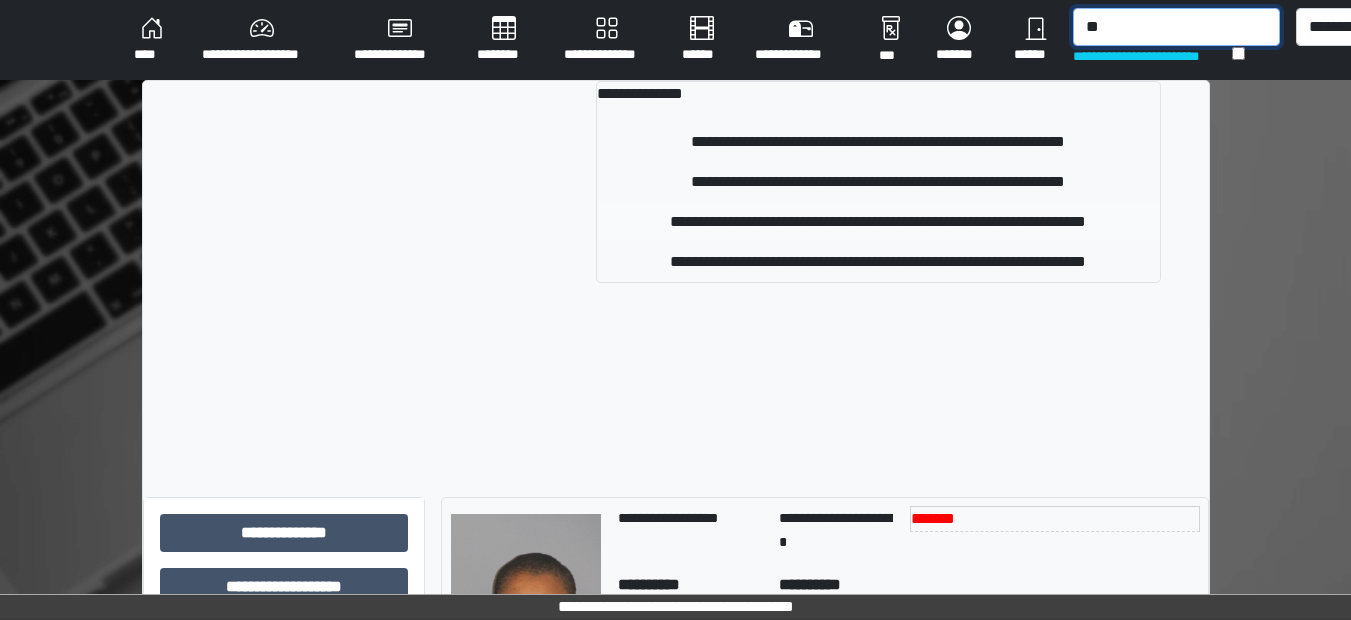 type on "*" 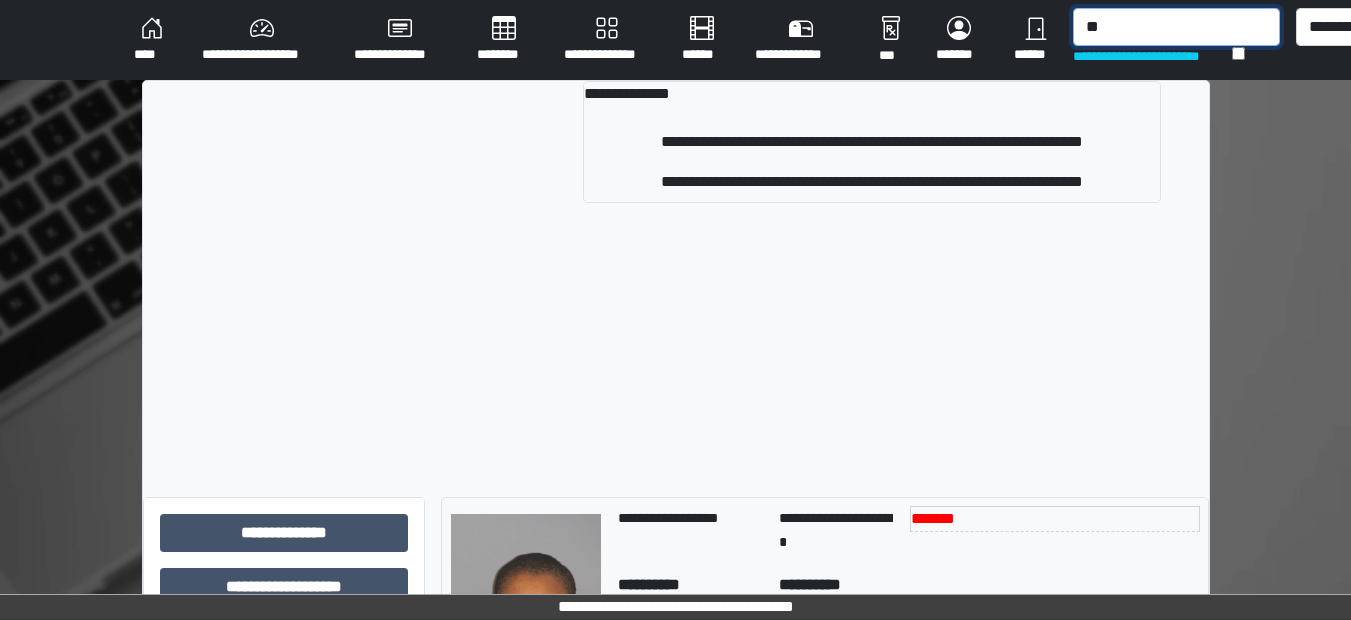 type on "*" 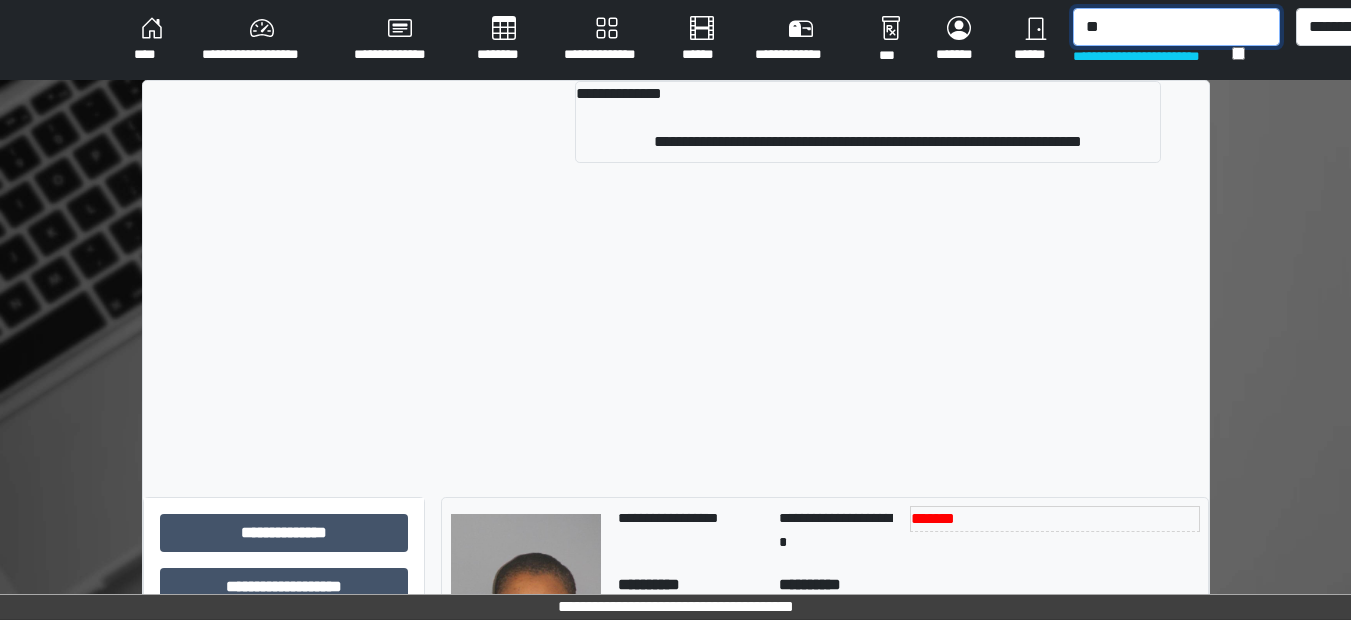 type on "*" 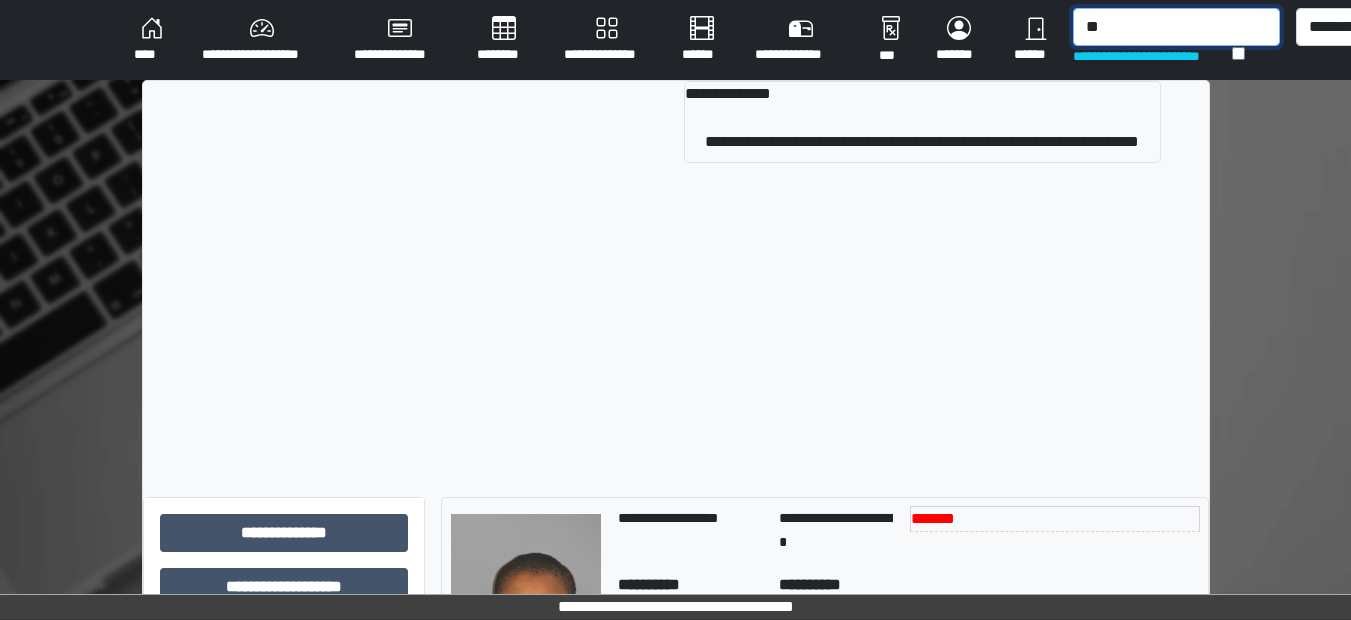 type on "*" 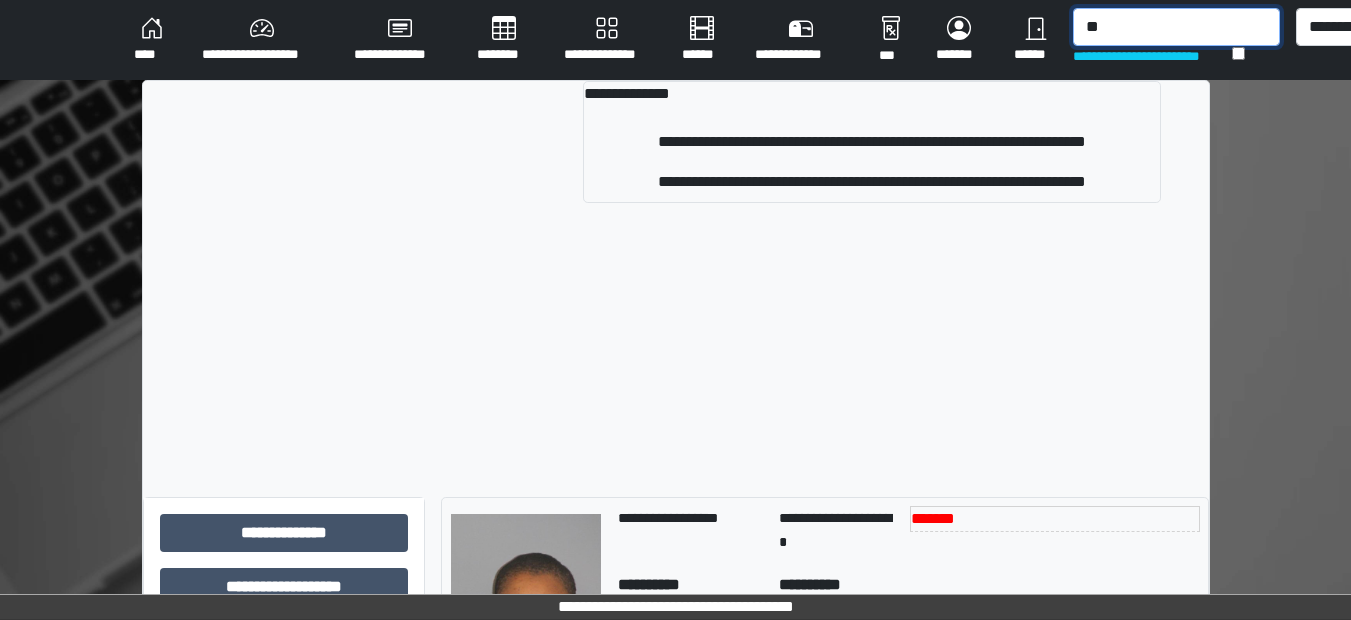 type on "*" 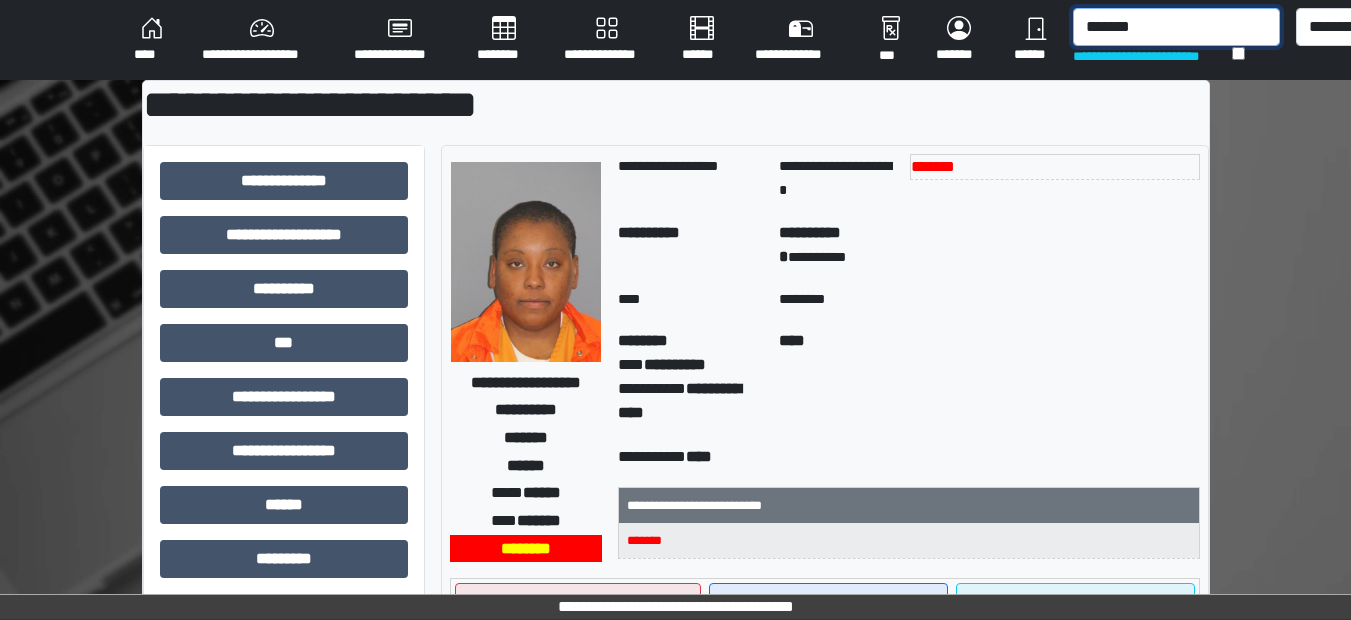 click on "*******" at bounding box center [1176, 27] 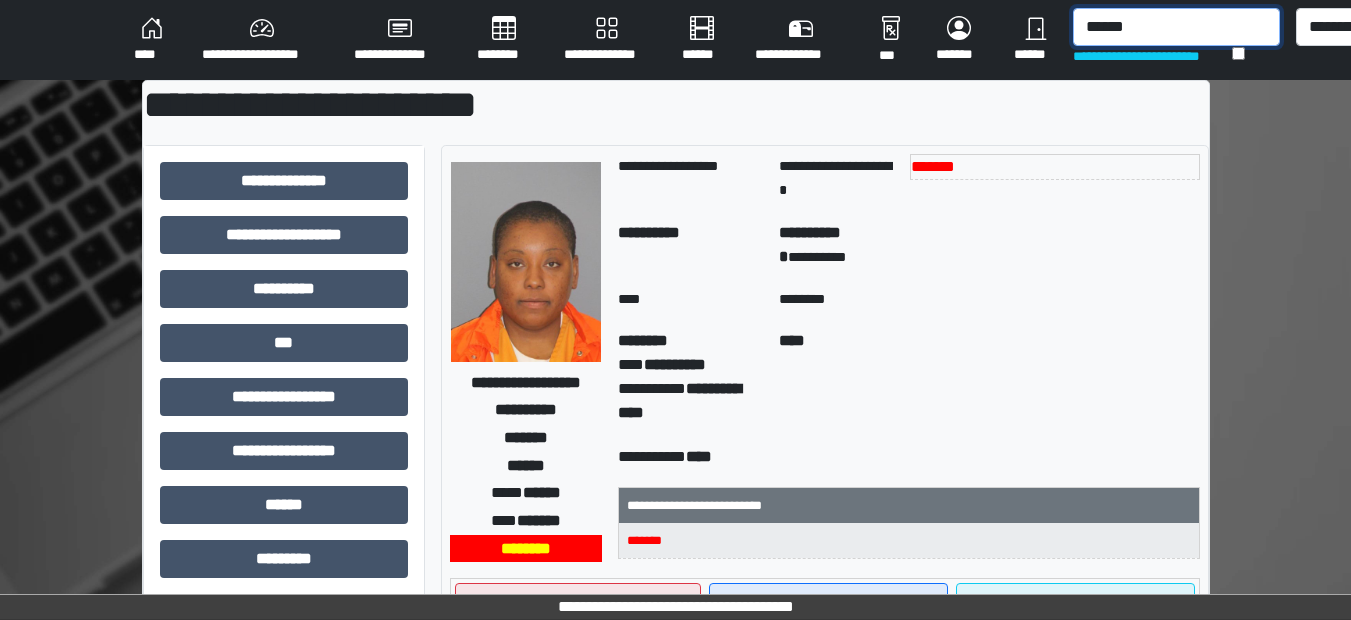 type on "*******" 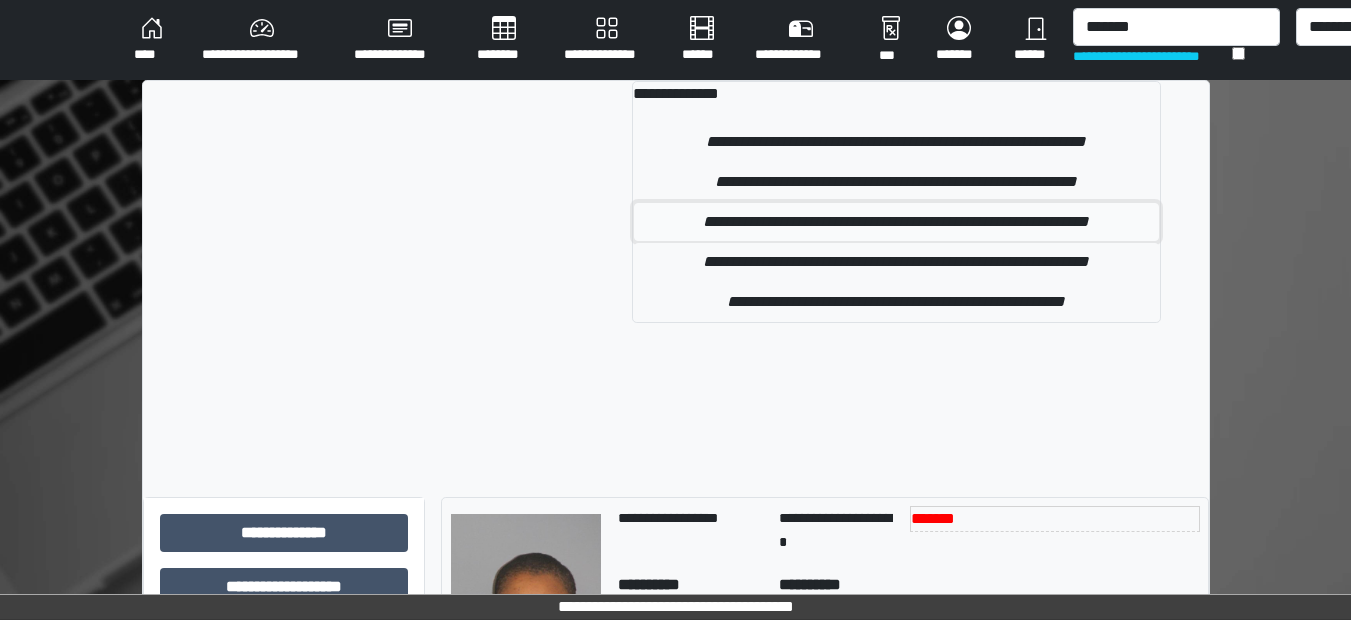 click on "**********" at bounding box center [896, 222] 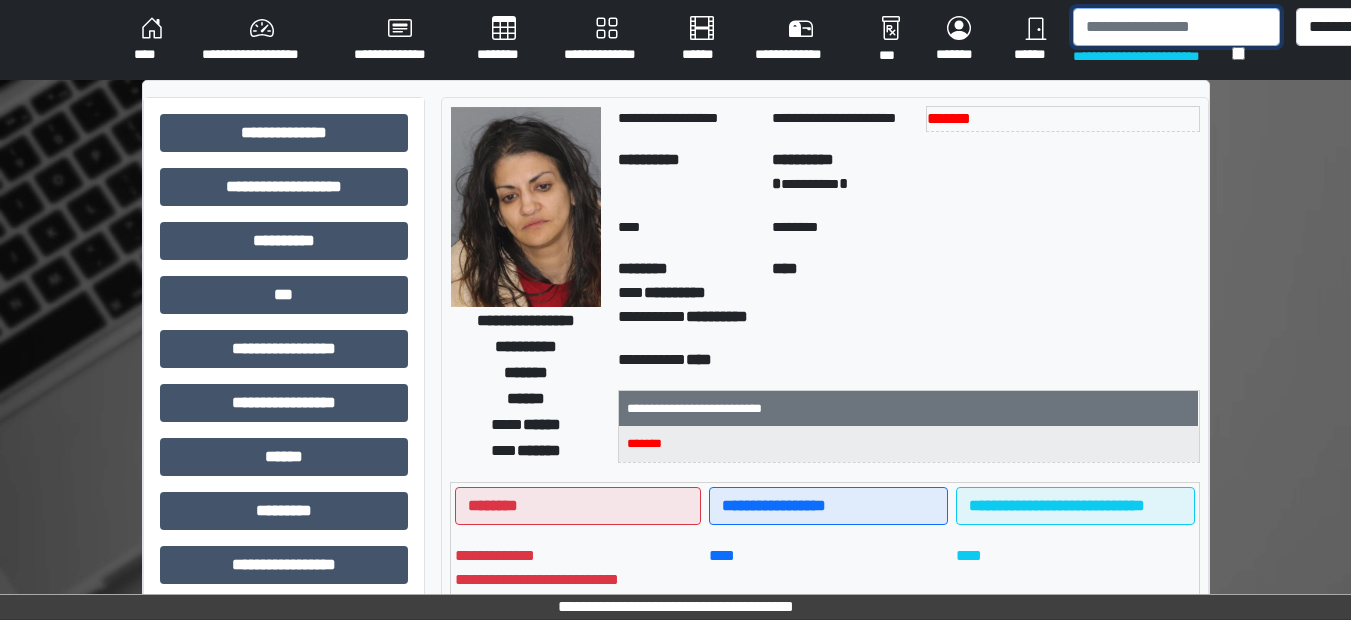 click at bounding box center (1176, 27) 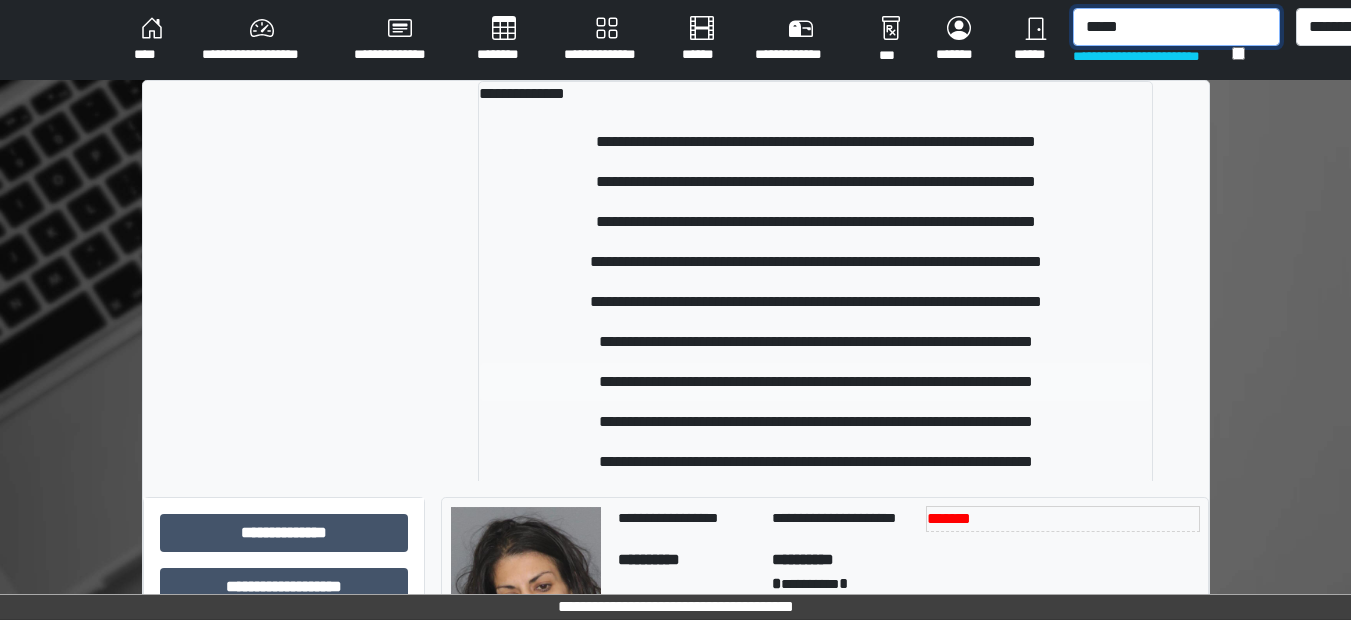 type on "*****" 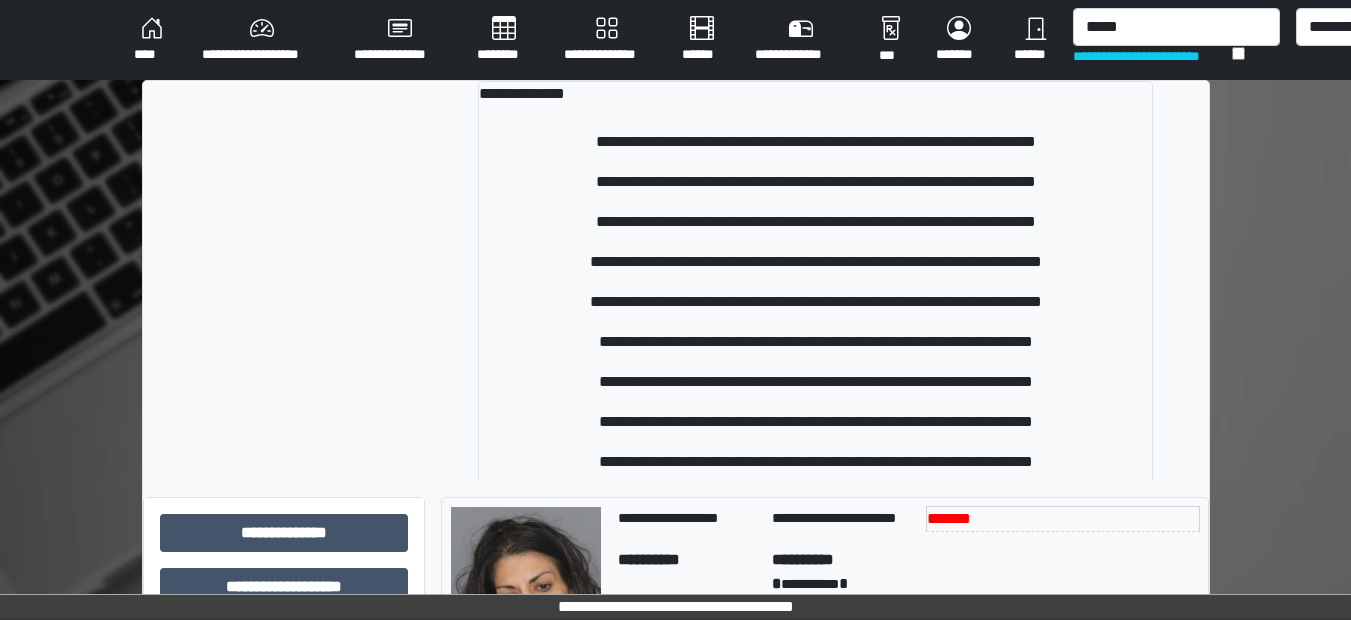 click on "**********" at bounding box center (815, 382) 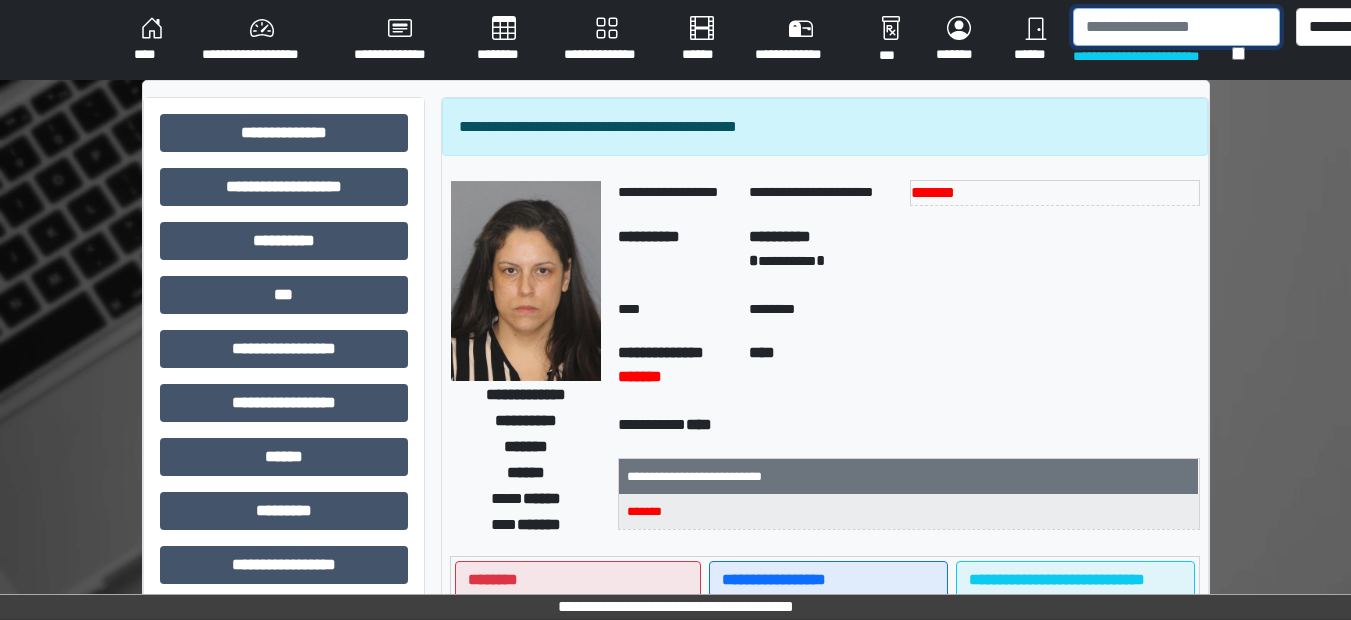 click at bounding box center [1176, 27] 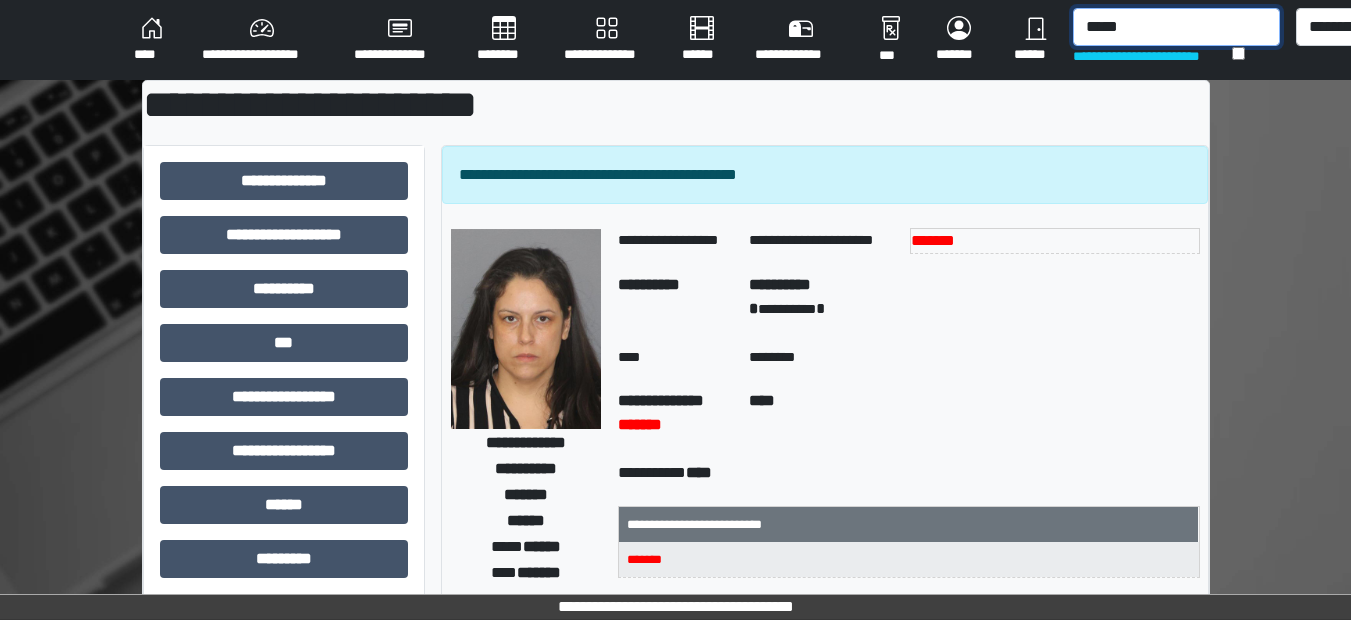 click on "*****" at bounding box center [1176, 27] 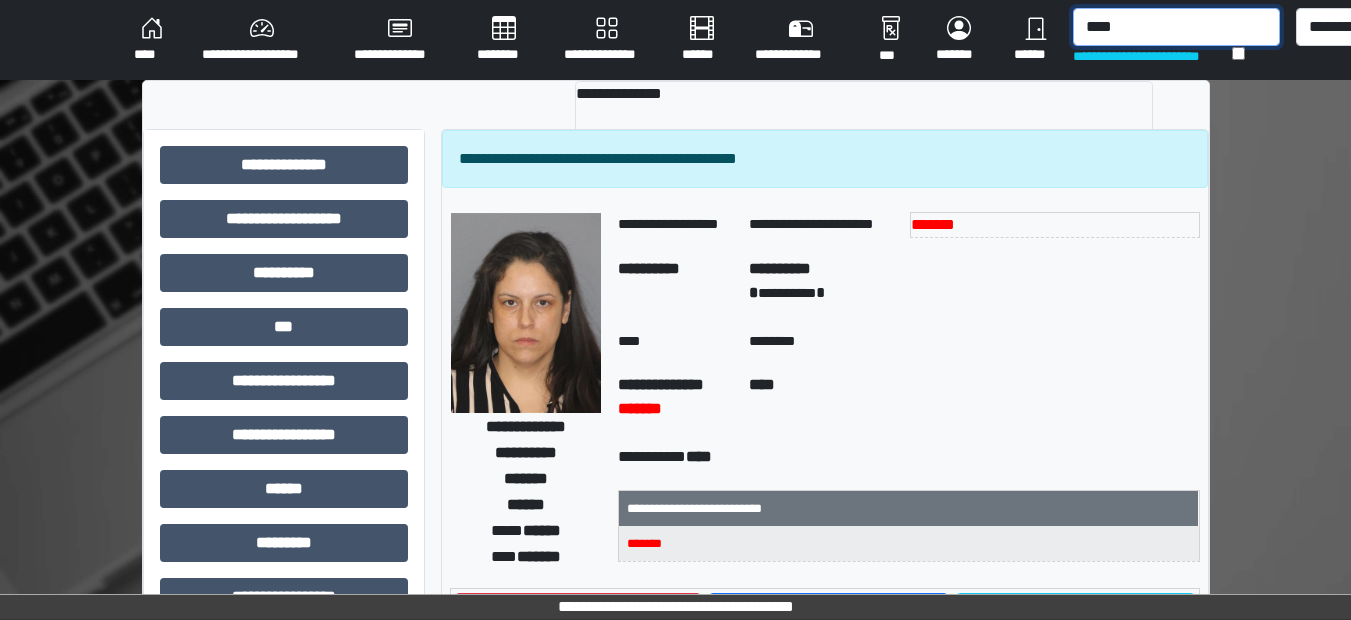 type on "*****" 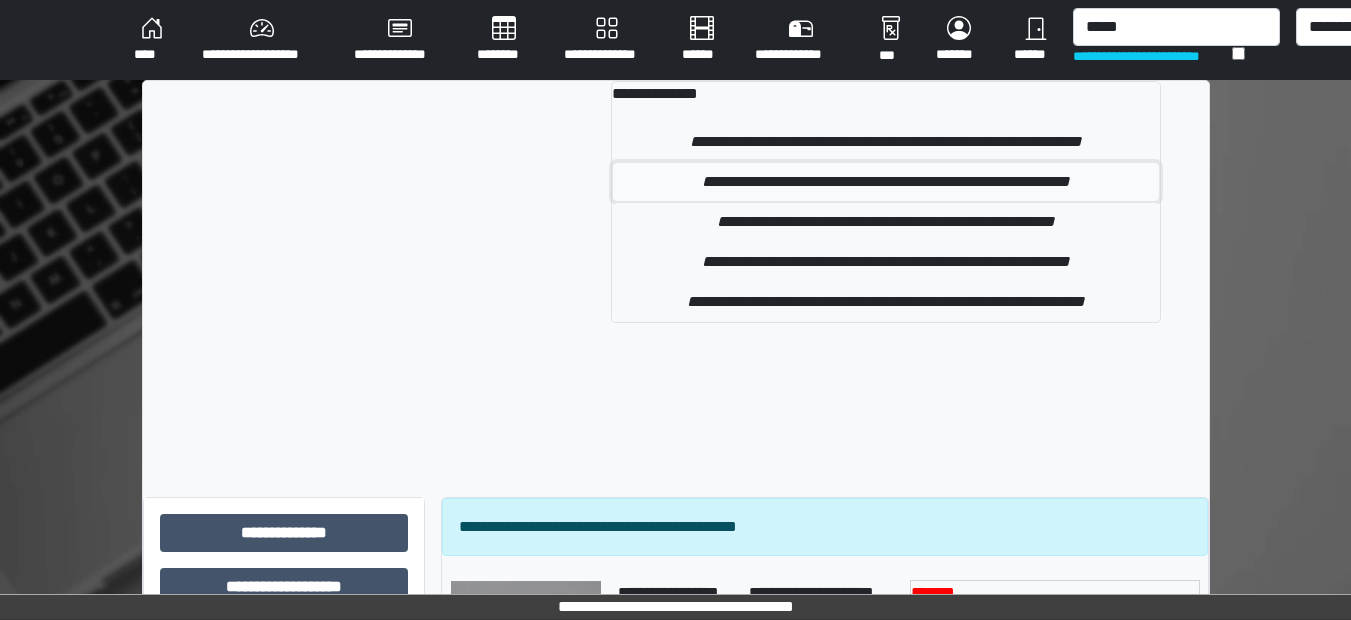 click on "**********" at bounding box center (886, 182) 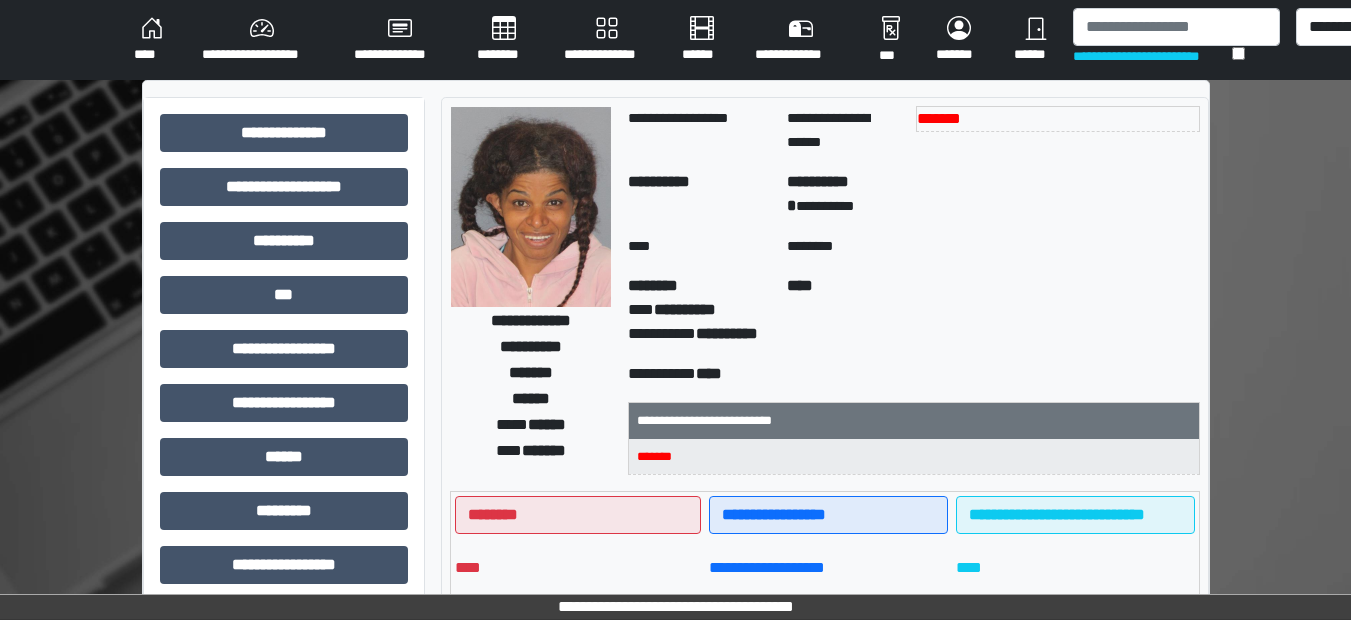 click on "**********" at bounding box center [1176, 40] 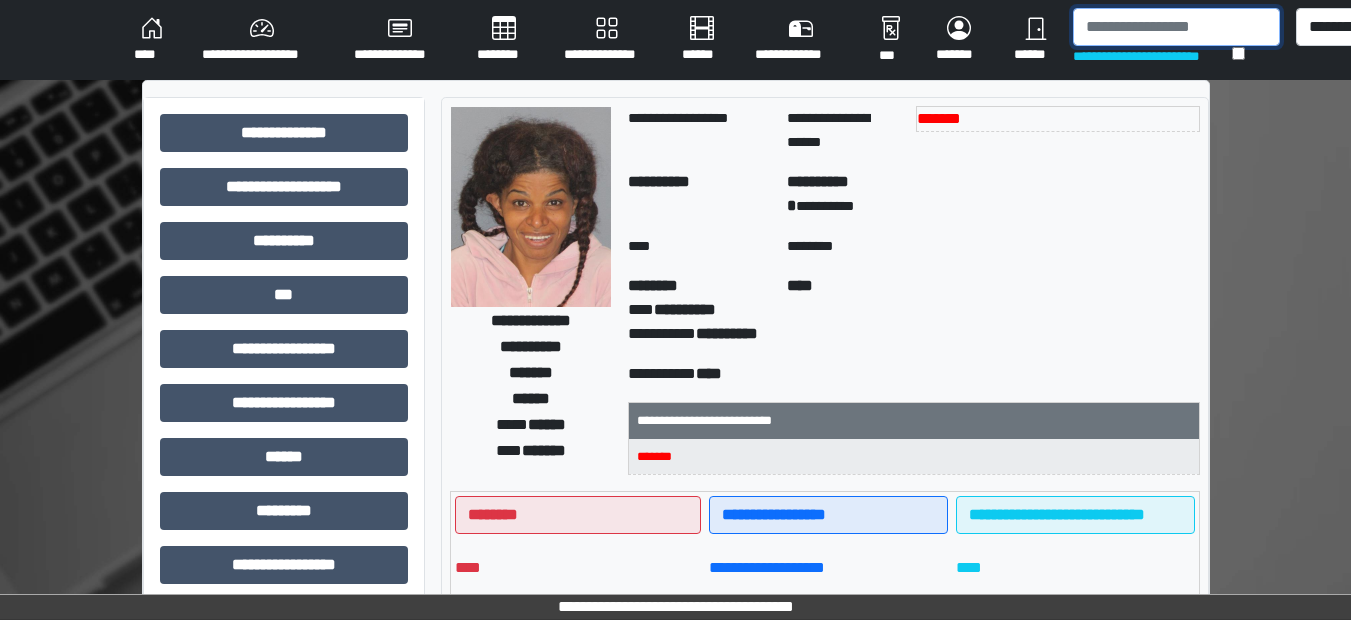 click at bounding box center [1176, 27] 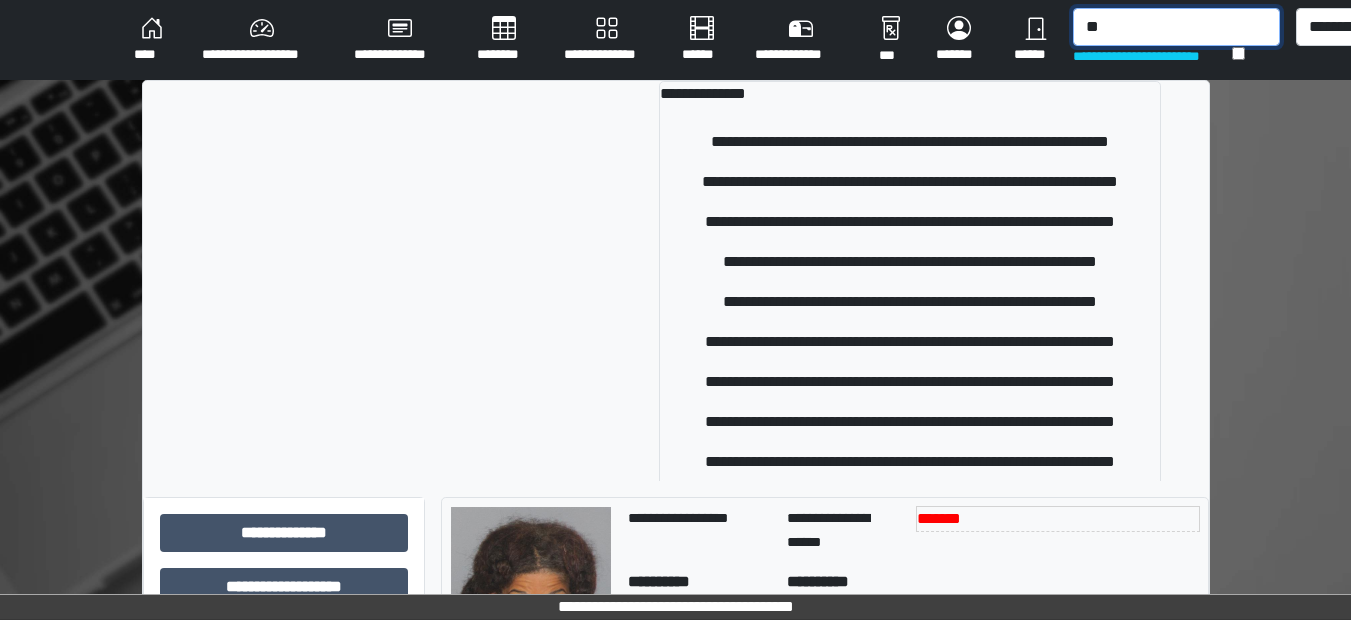 type on "*" 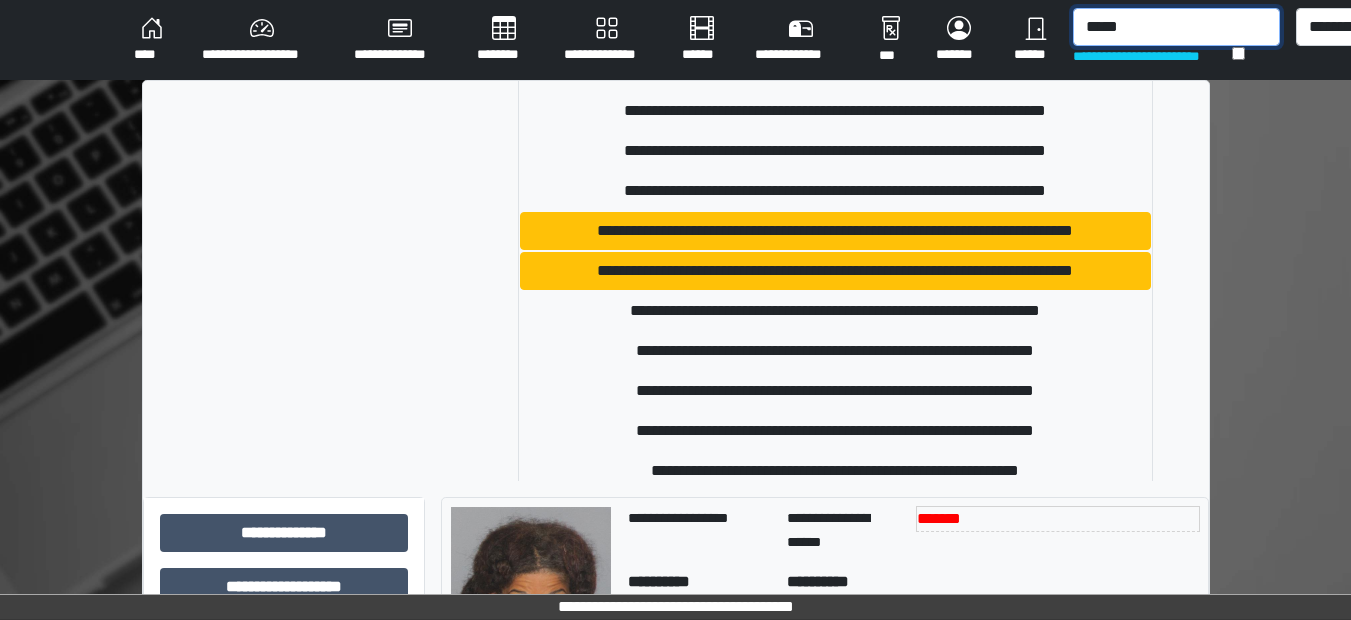 scroll, scrollTop: 201, scrollLeft: 0, axis: vertical 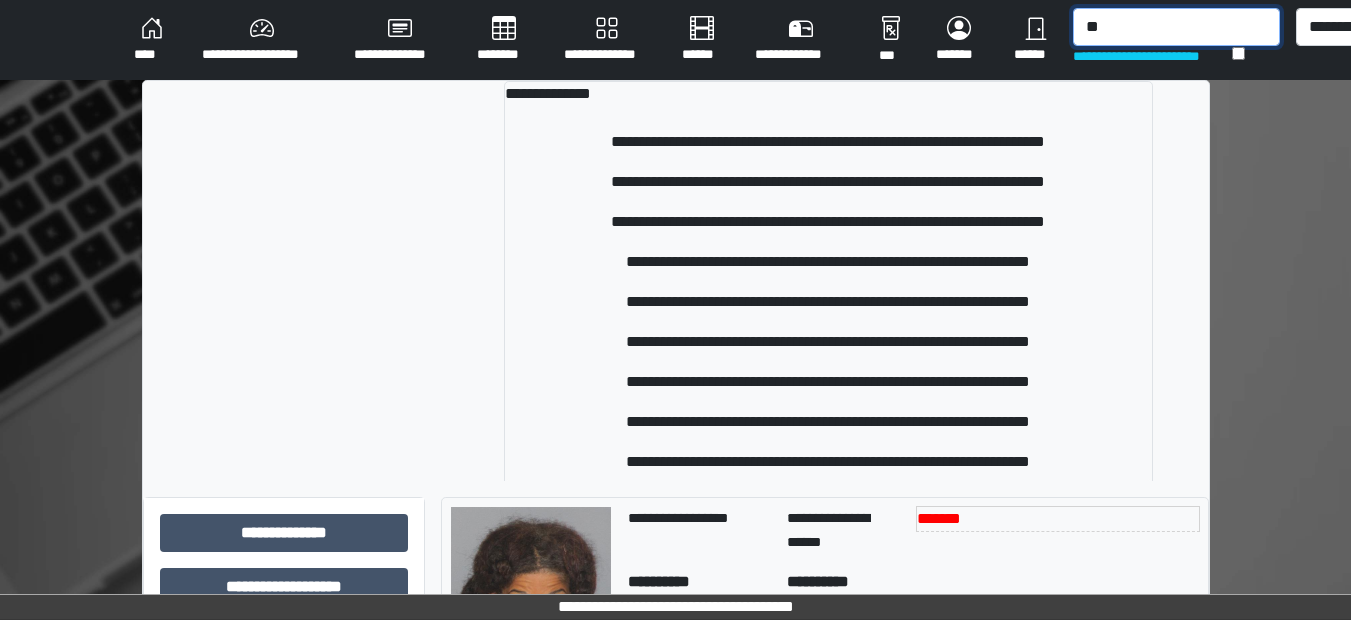 type on "*" 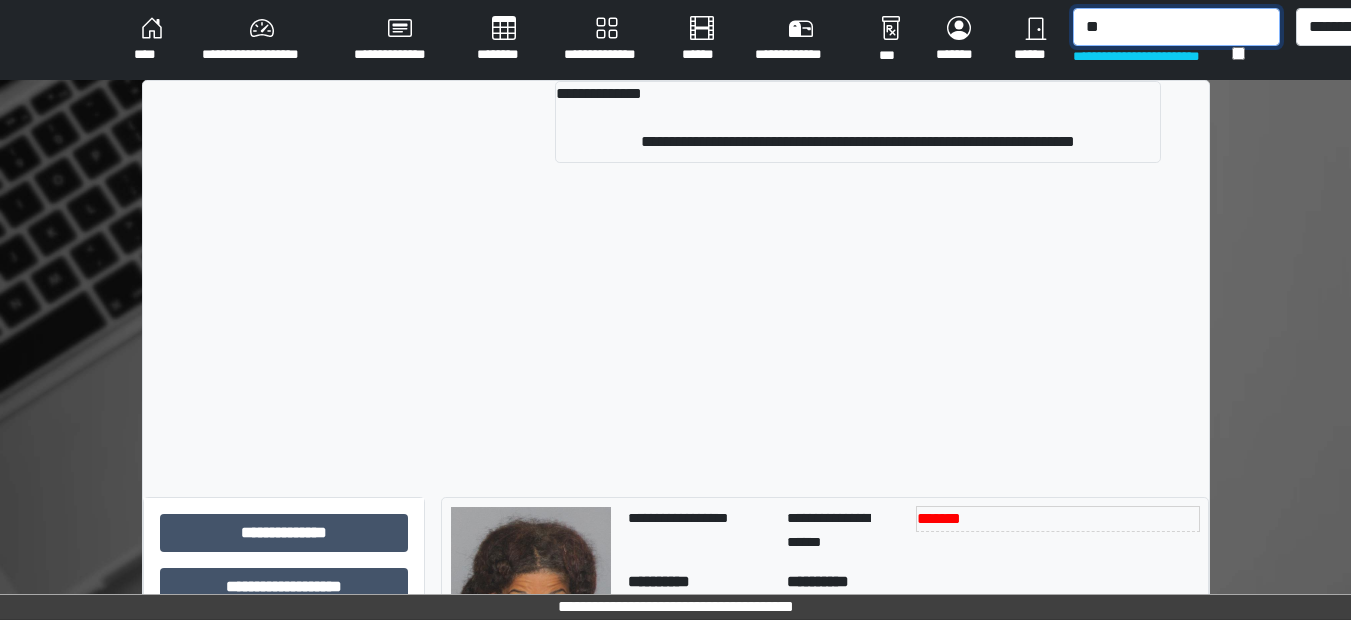 type on "*" 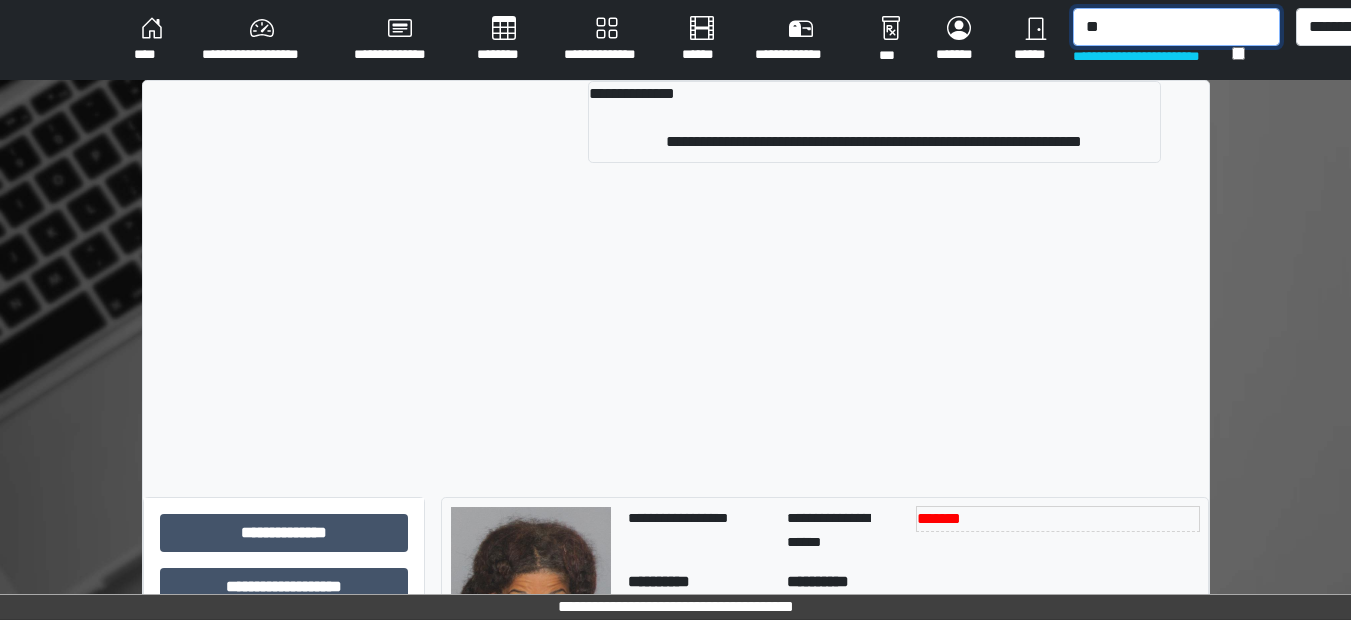 type on "*" 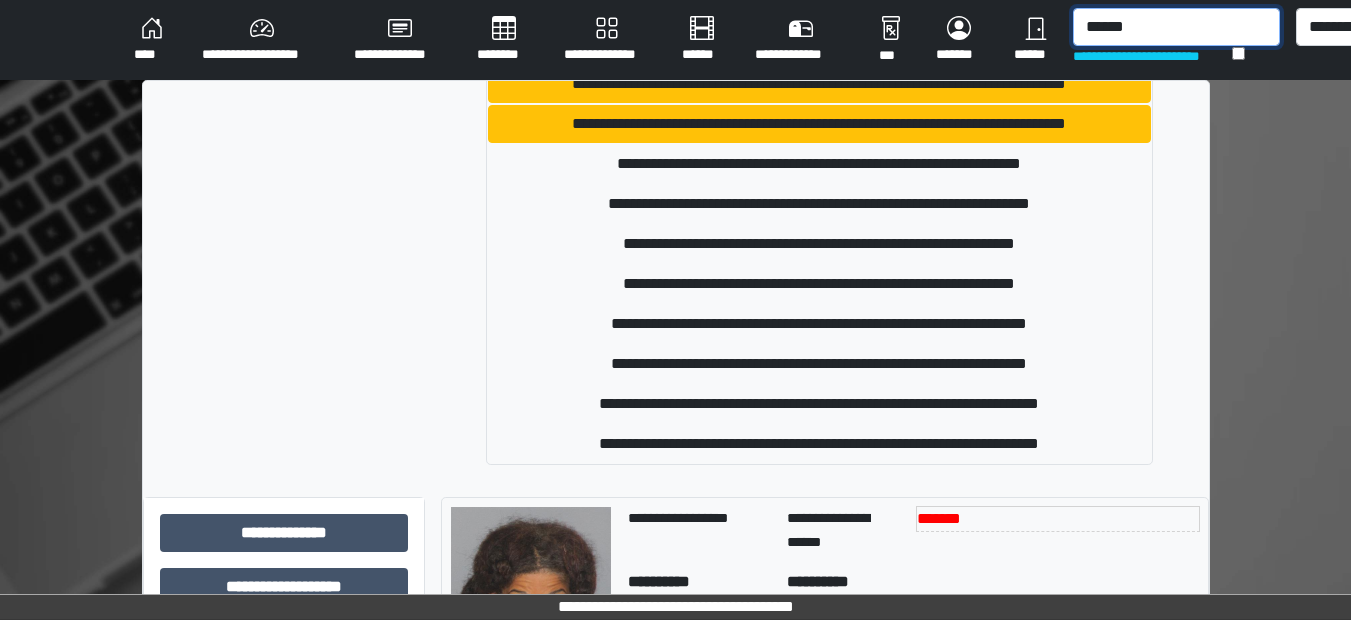 scroll, scrollTop: 49, scrollLeft: 0, axis: vertical 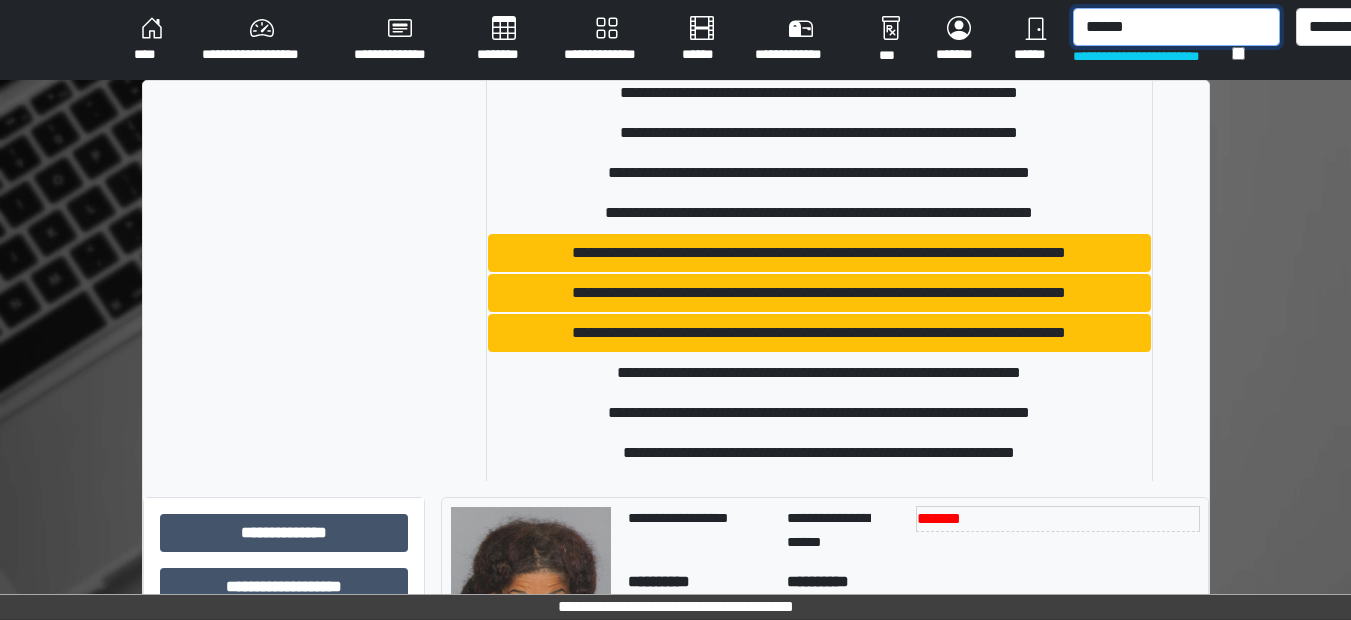 drag, startPoint x: 1190, startPoint y: 32, endPoint x: 822, endPoint y: 32, distance: 368 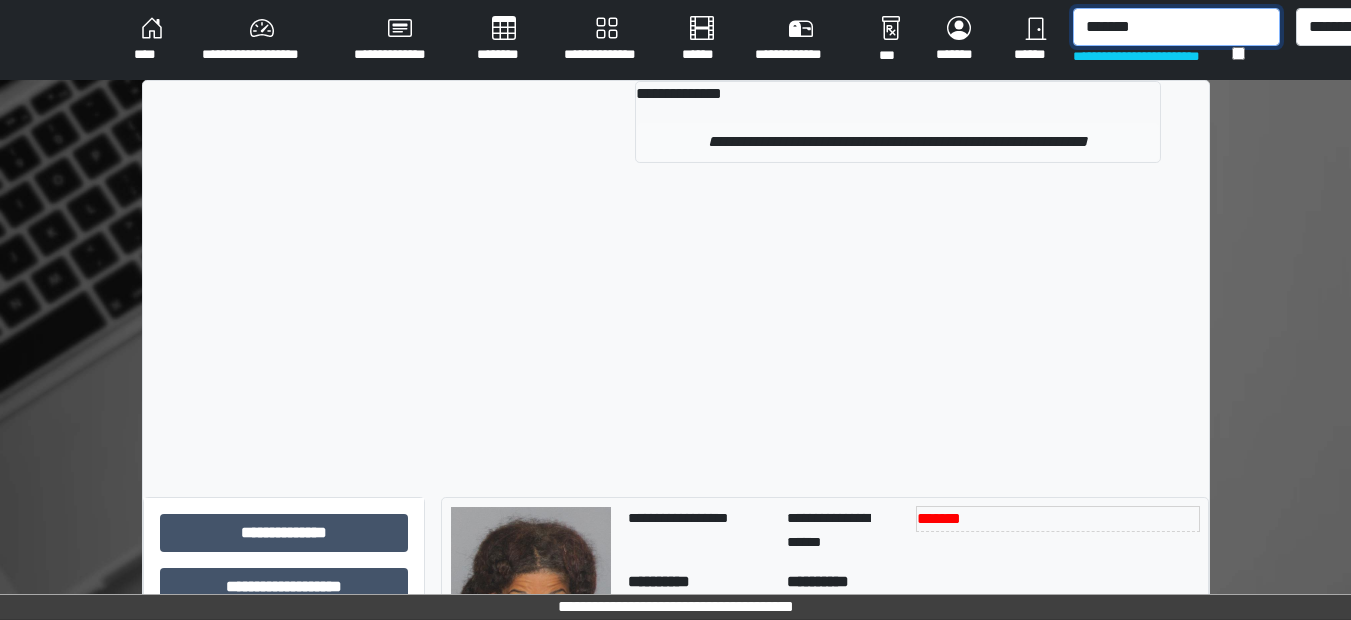 type on "*******" 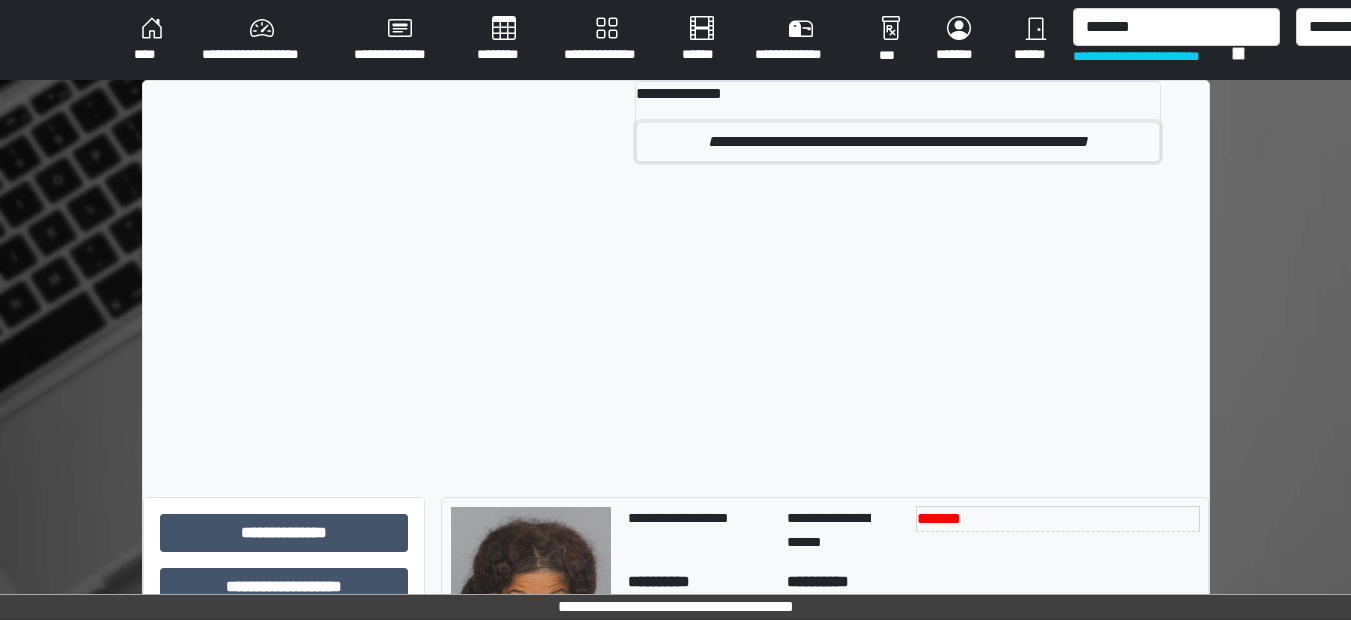 click on "**********" at bounding box center [898, 142] 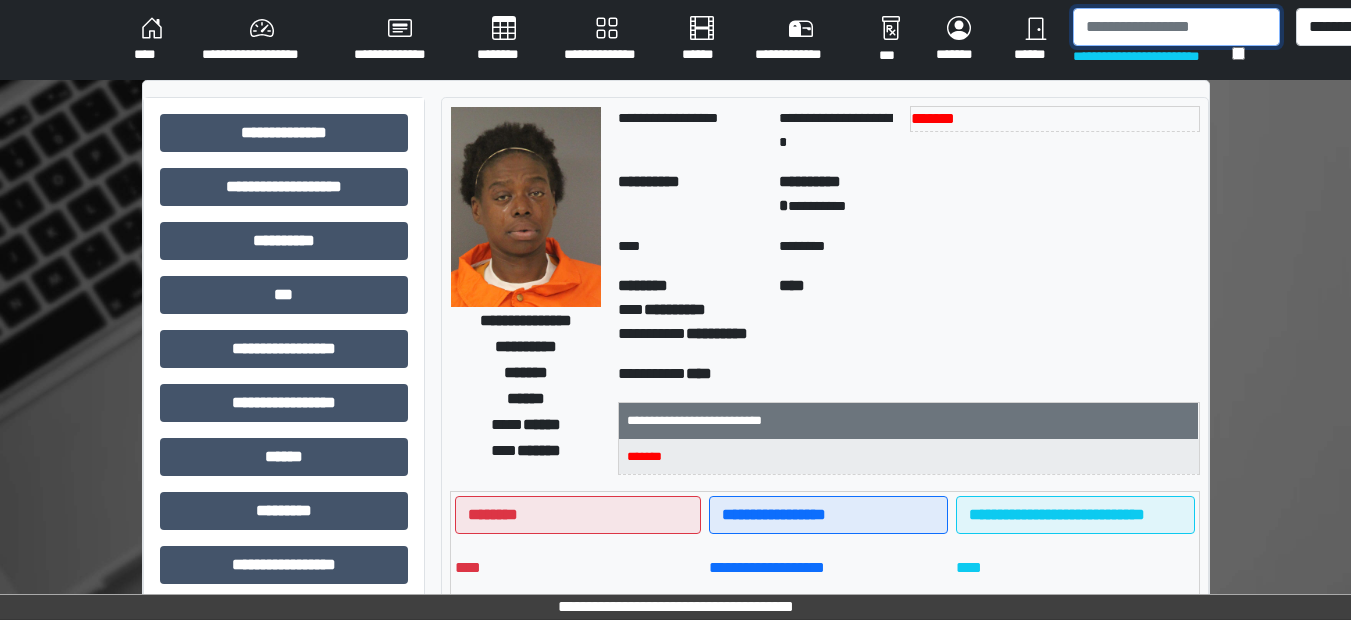 click at bounding box center (1176, 27) 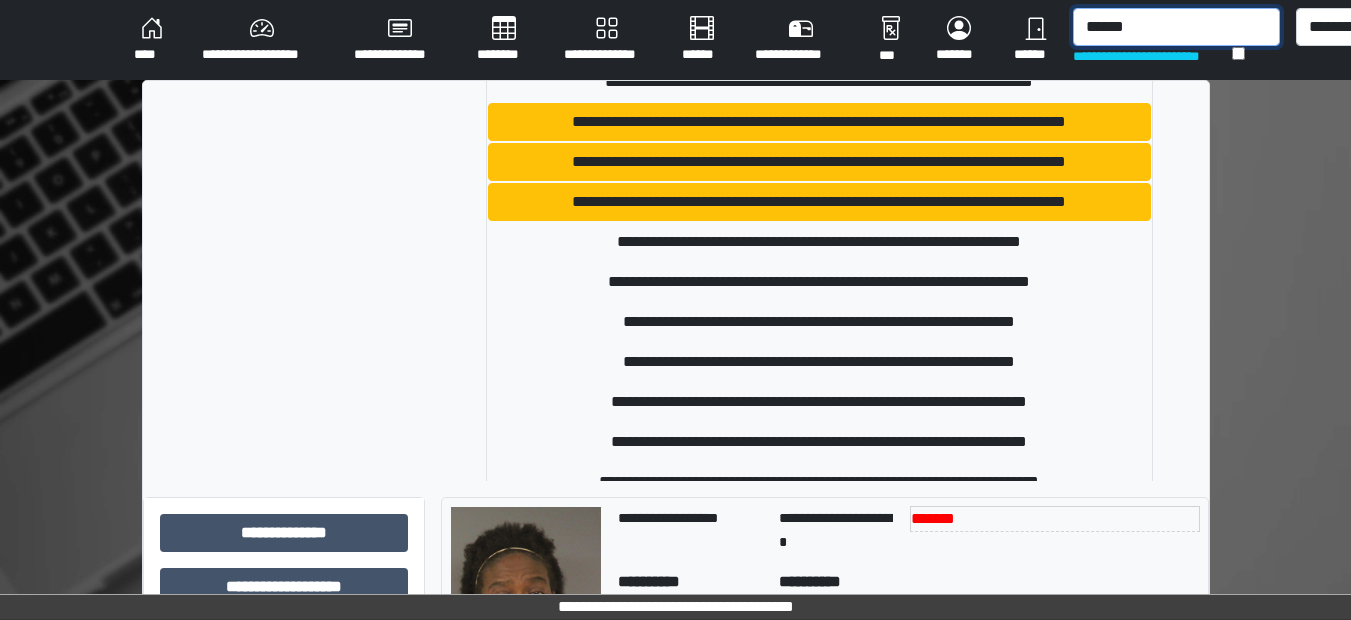 scroll, scrollTop: 193, scrollLeft: 0, axis: vertical 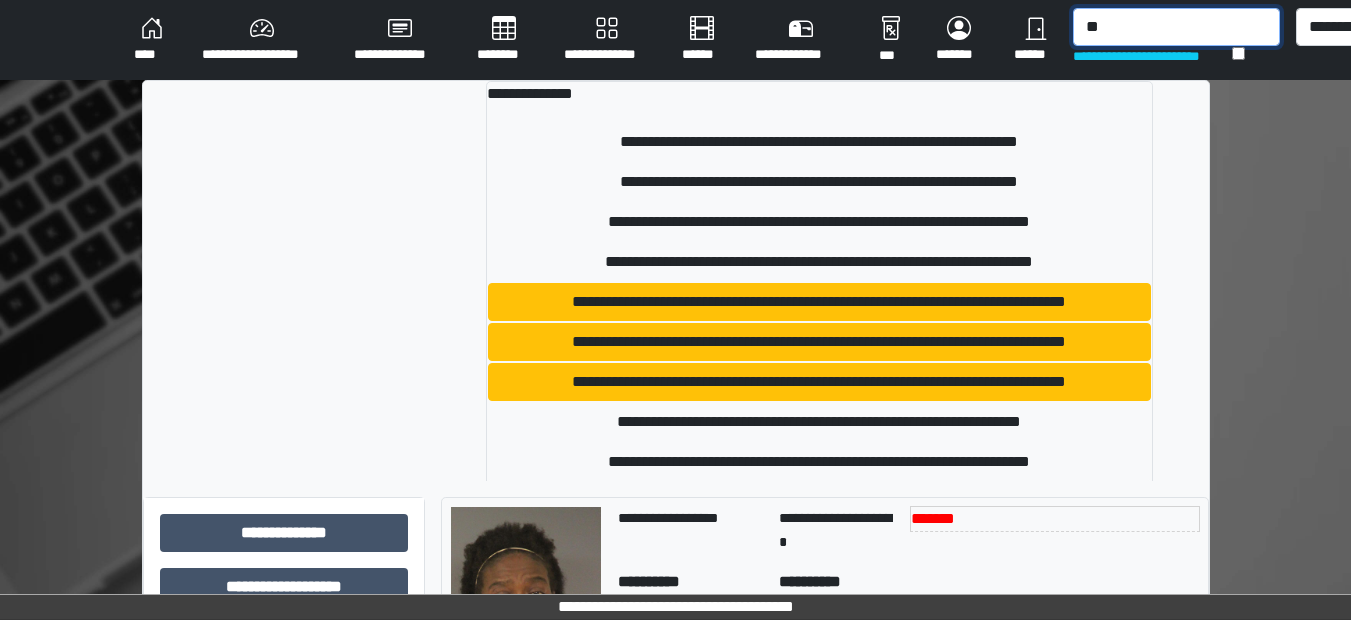 type on "*" 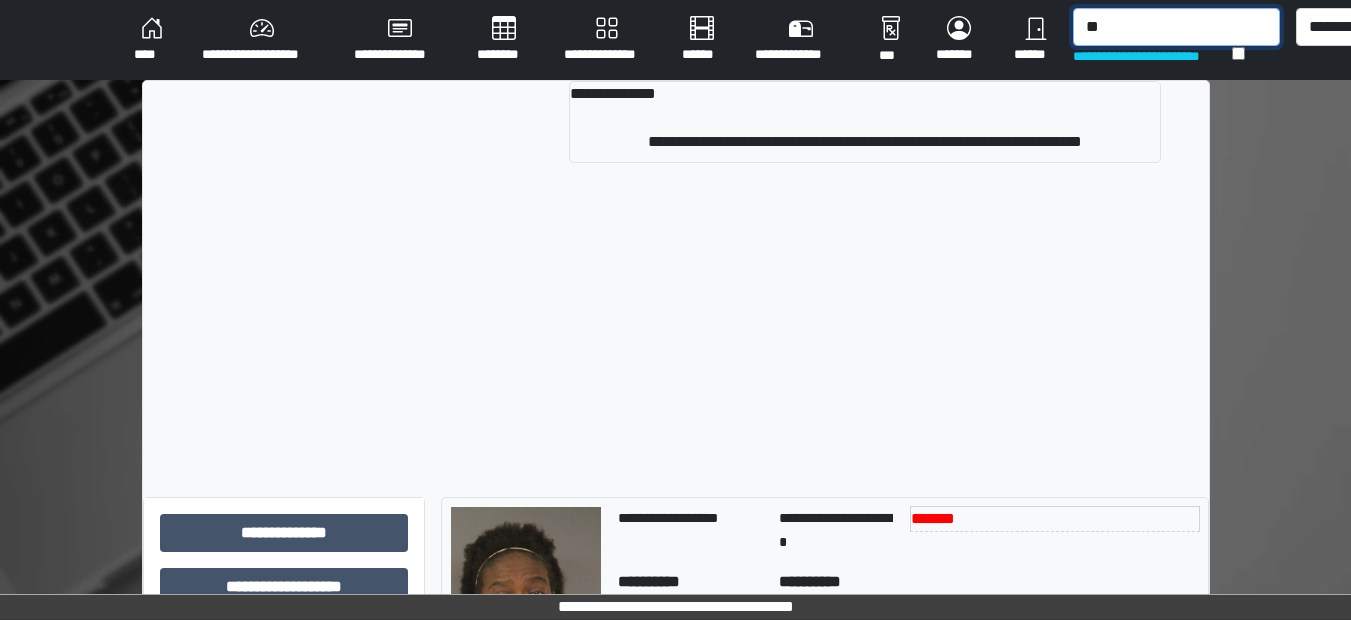type on "*" 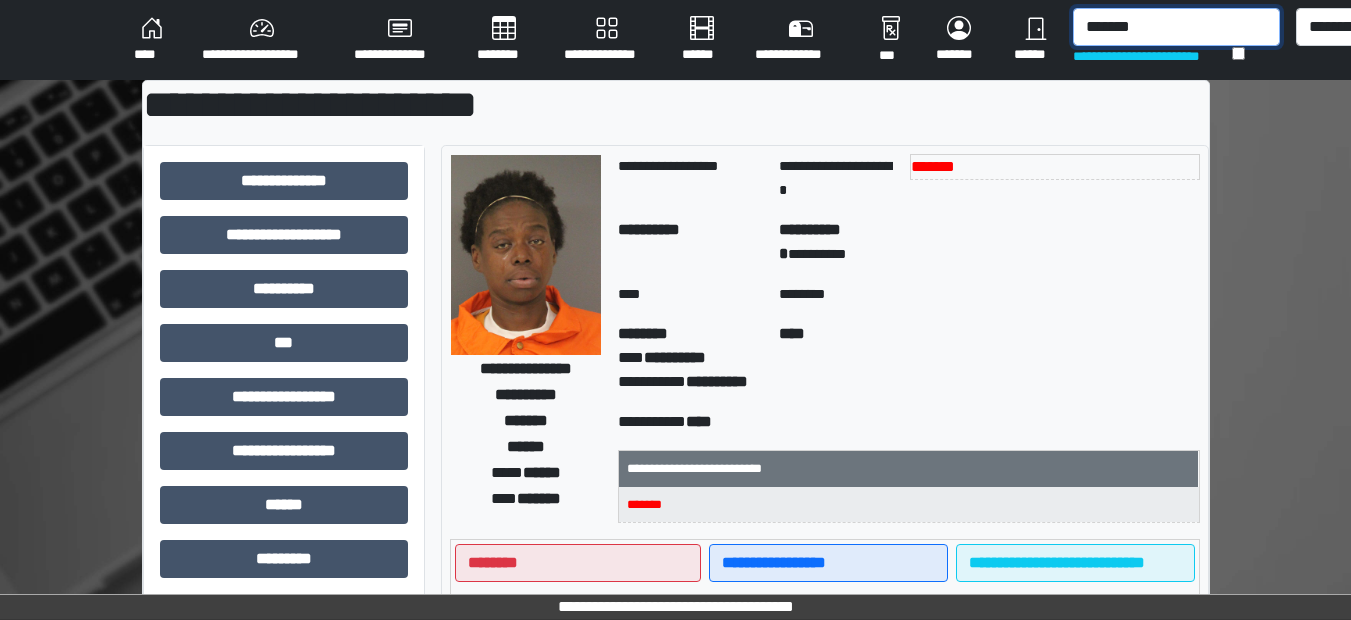 click on "*******" at bounding box center (1176, 27) 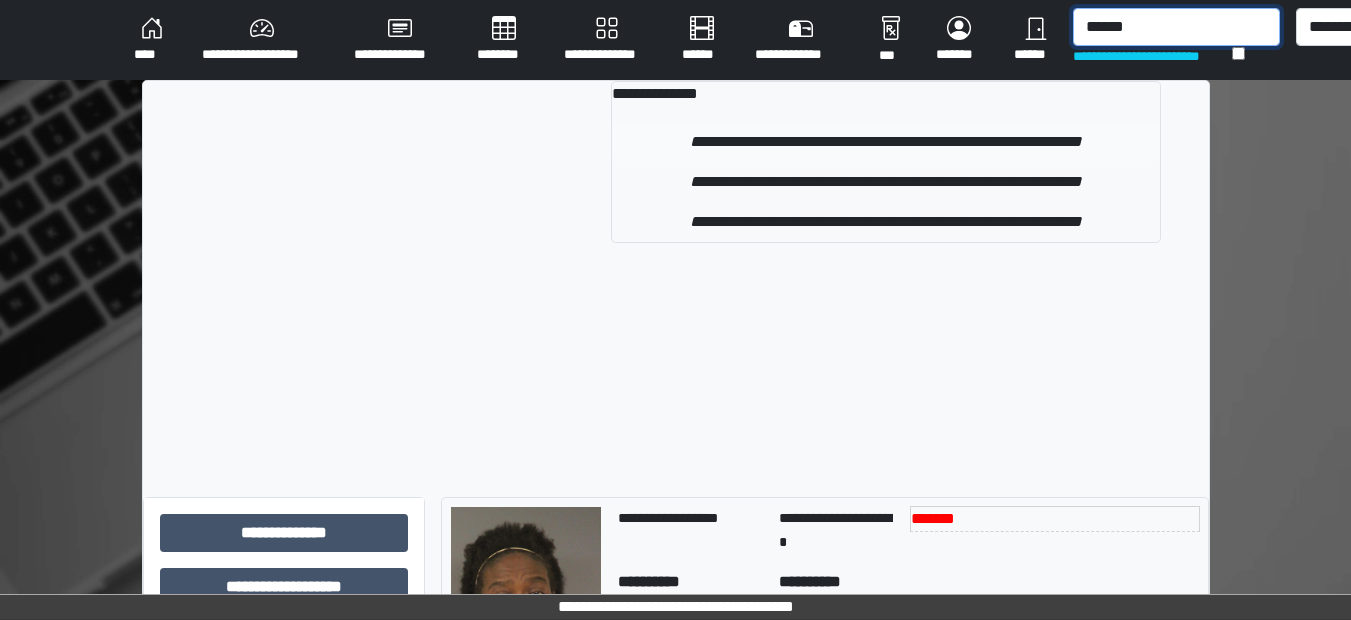 type on "******" 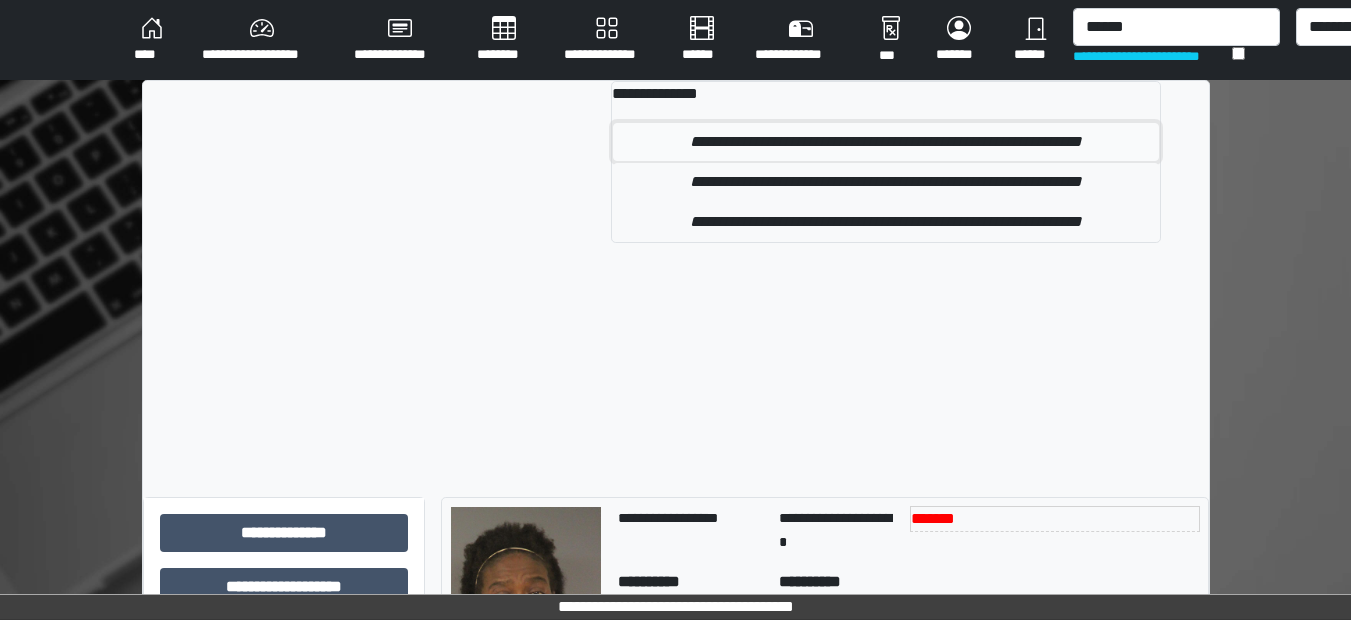 click on "**********" at bounding box center [886, 142] 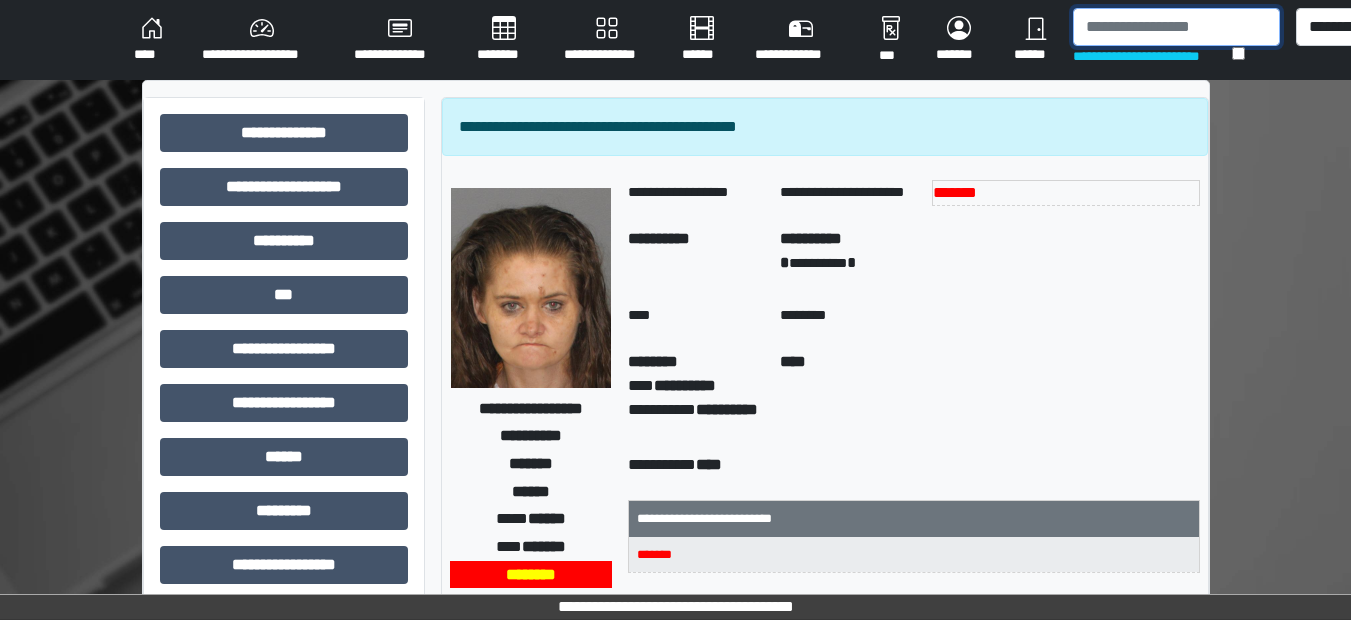 click at bounding box center [1176, 27] 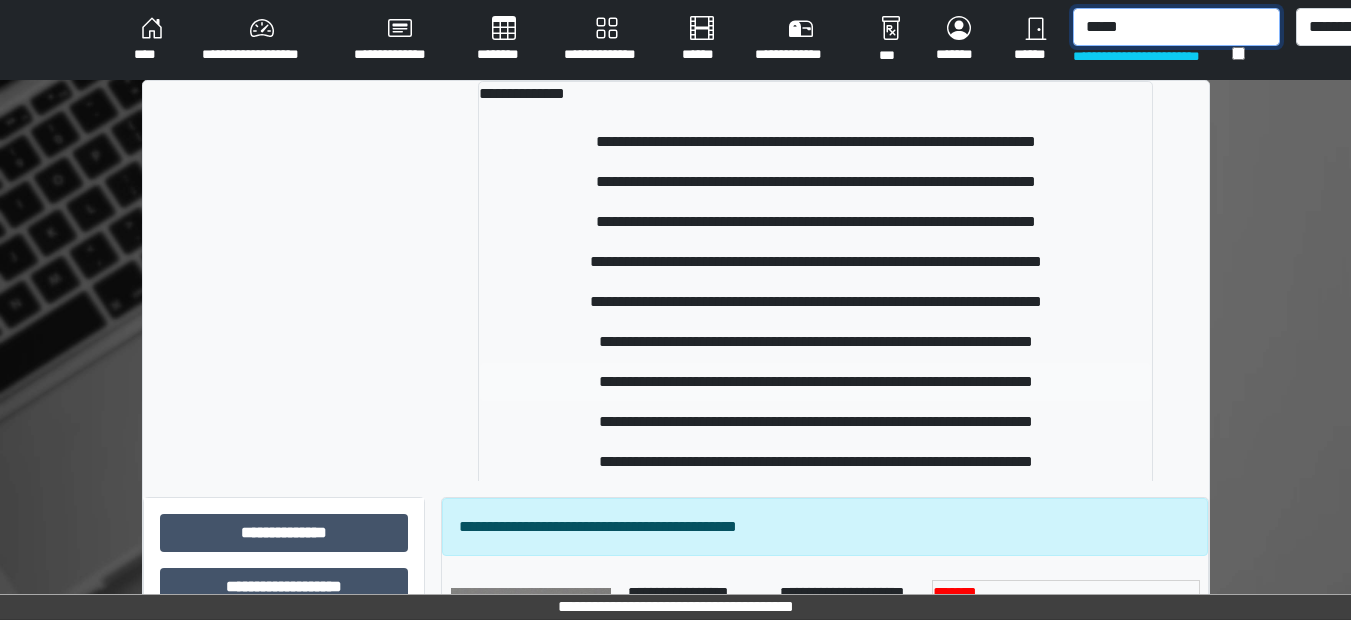type on "*****" 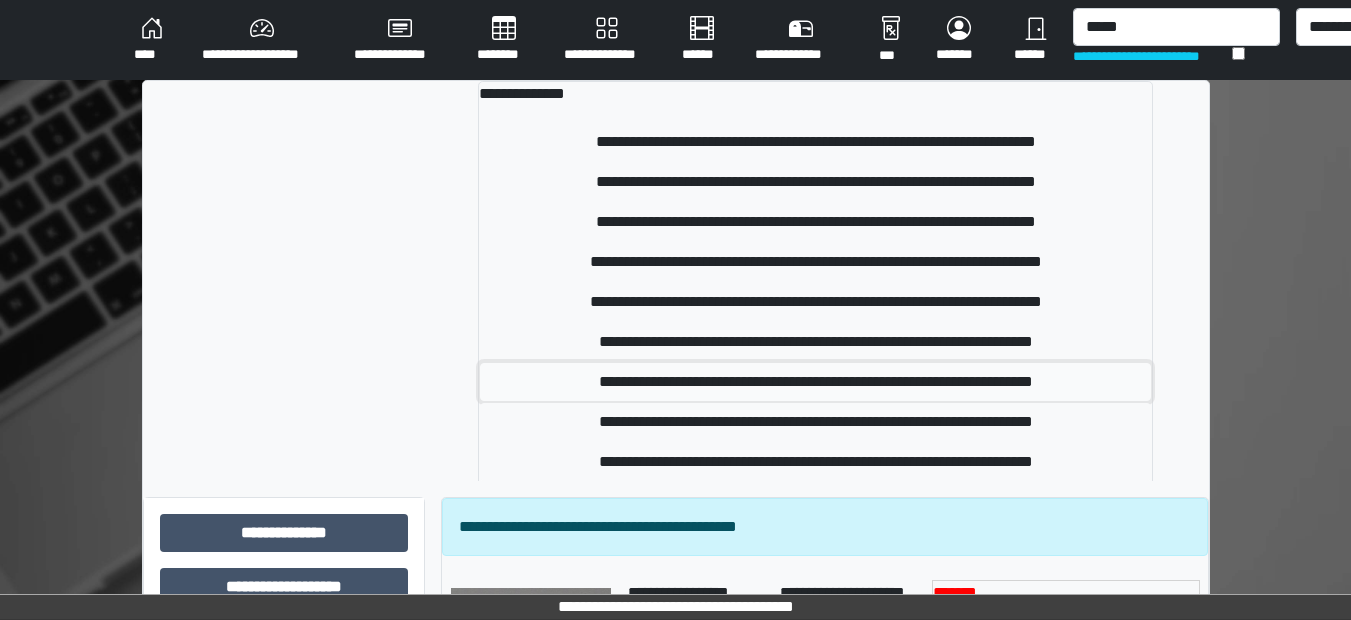 click on "**********" at bounding box center [815, 382] 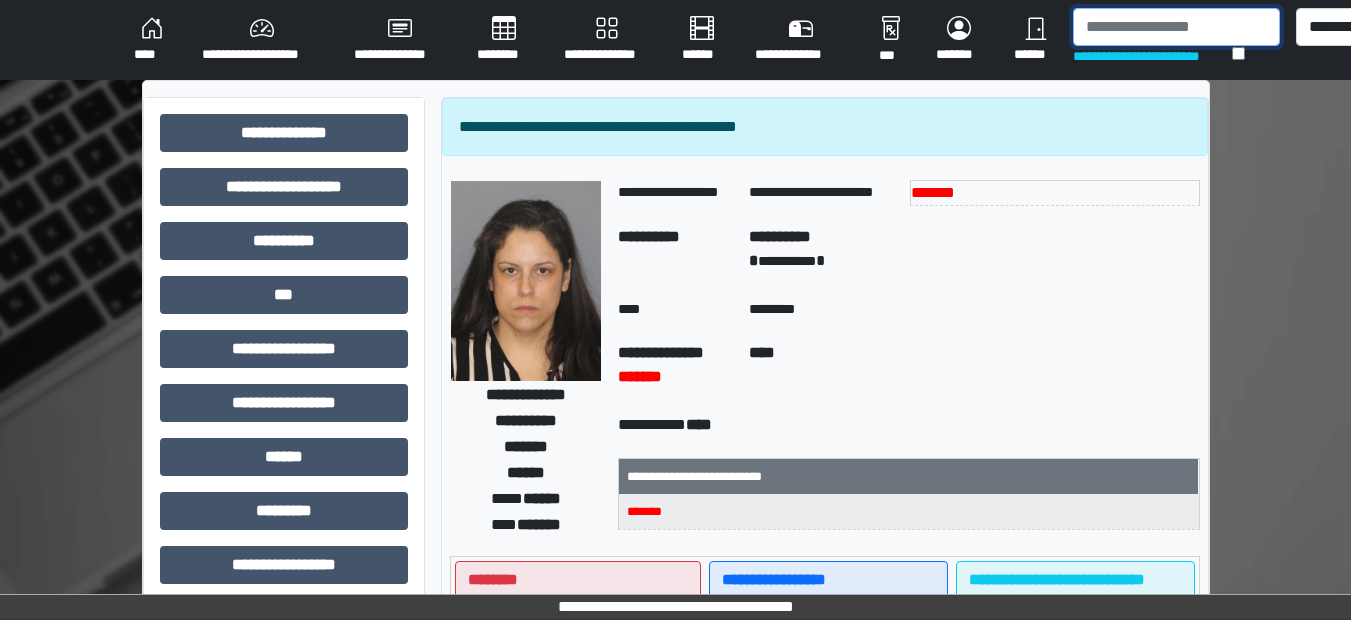 click at bounding box center (1176, 27) 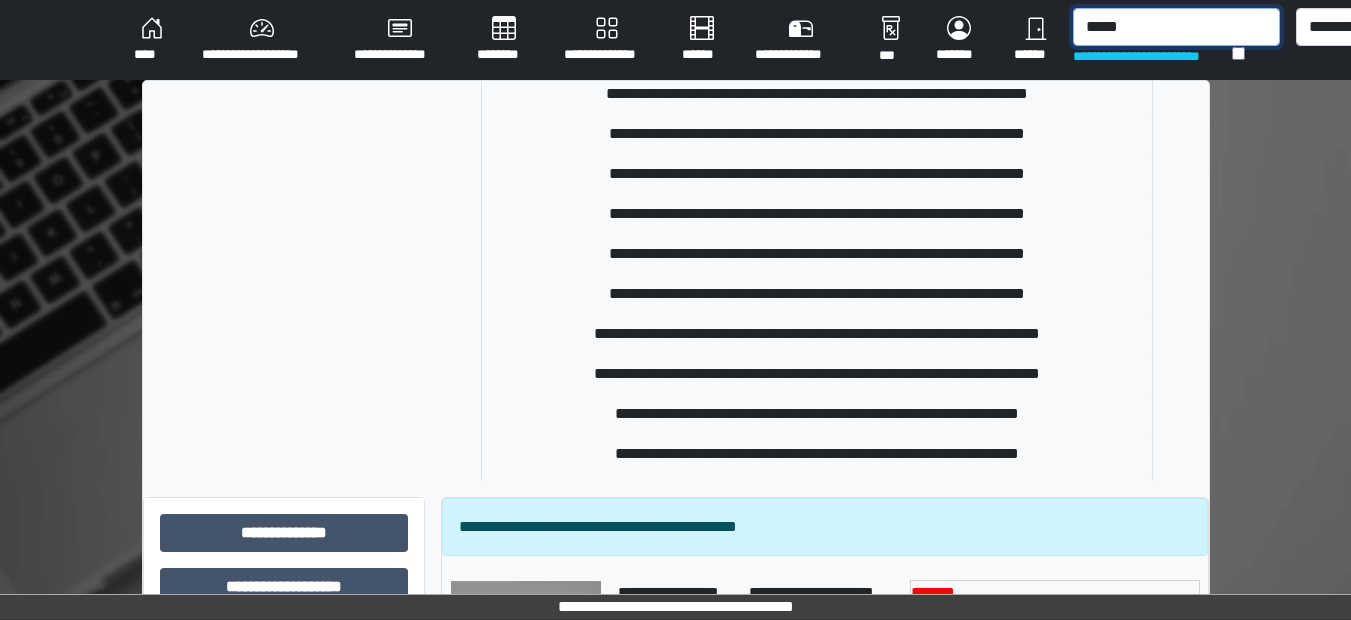 scroll, scrollTop: 0, scrollLeft: 0, axis: both 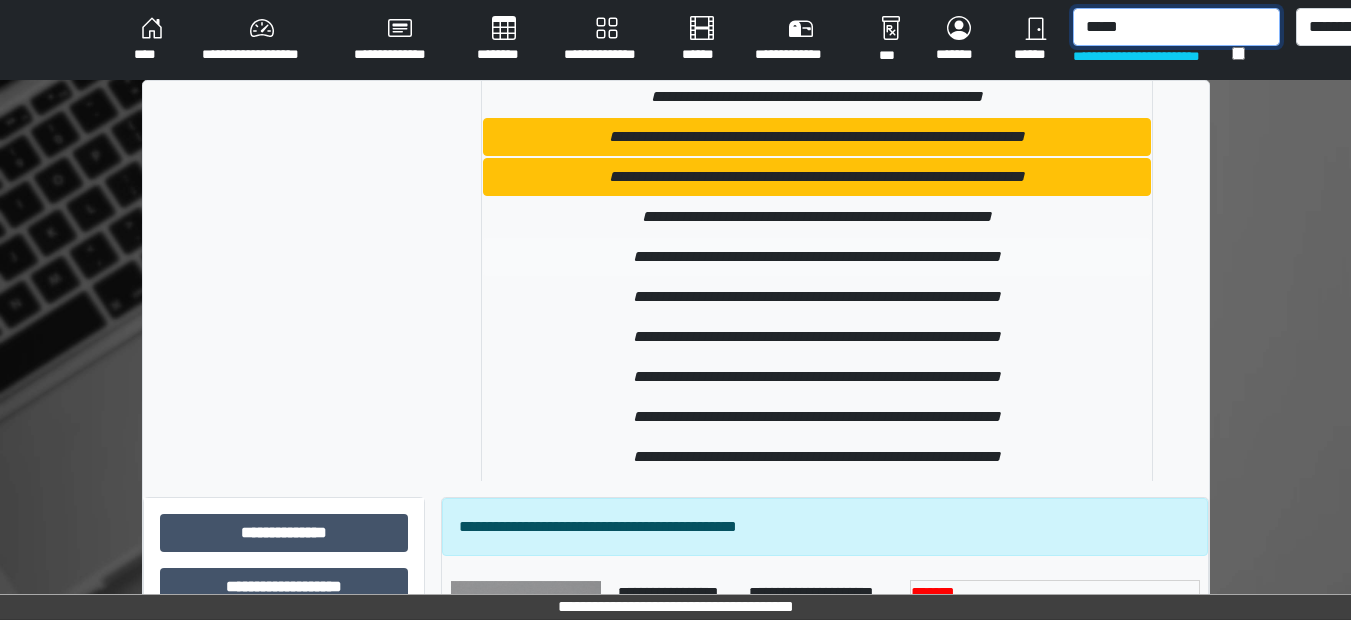 type on "*****" 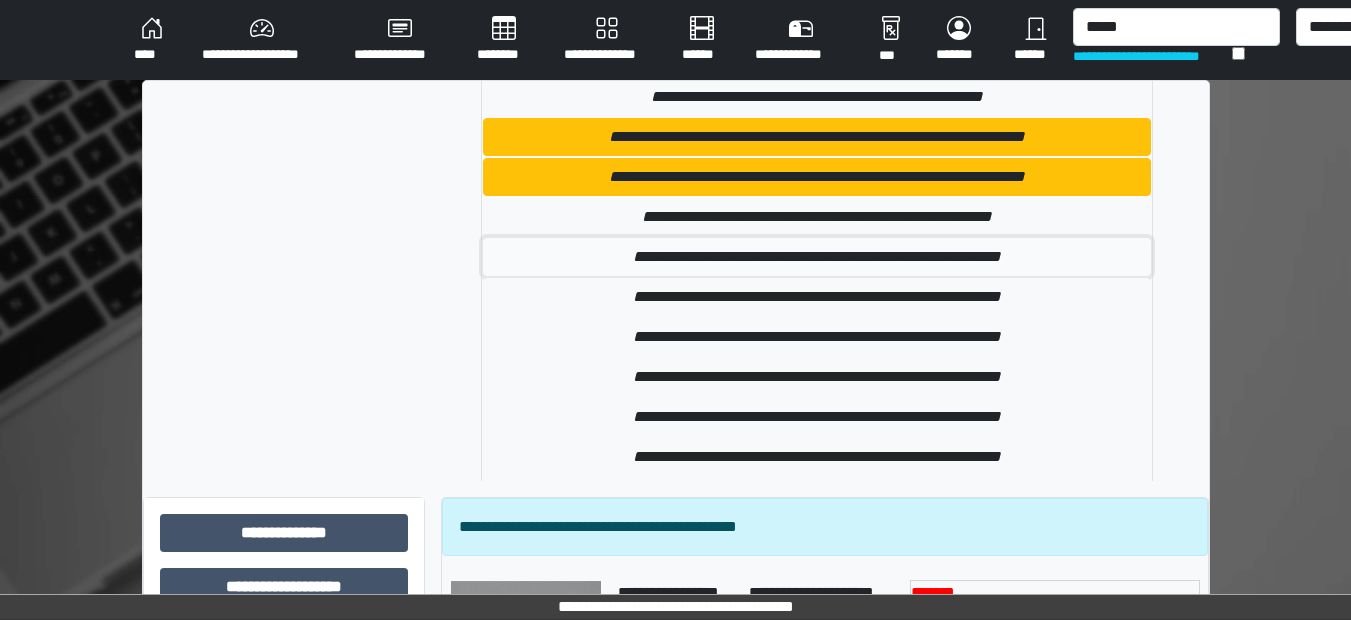 click on "**********" at bounding box center (817, 257) 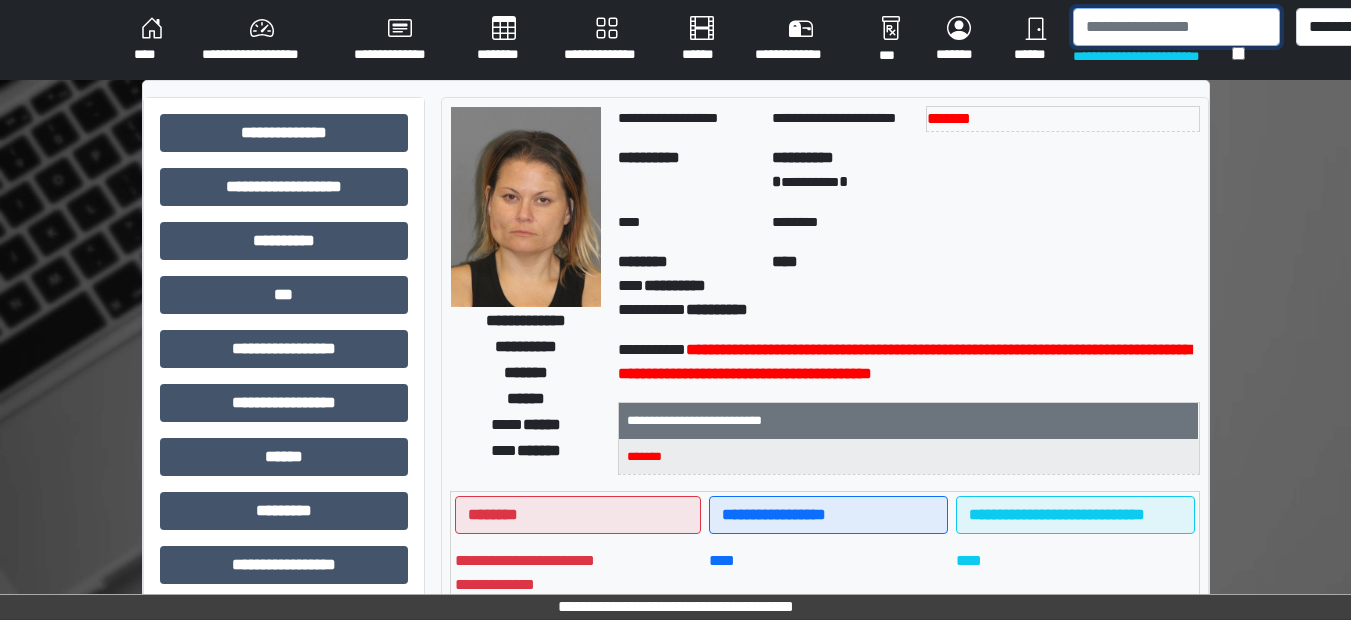 click at bounding box center (1176, 27) 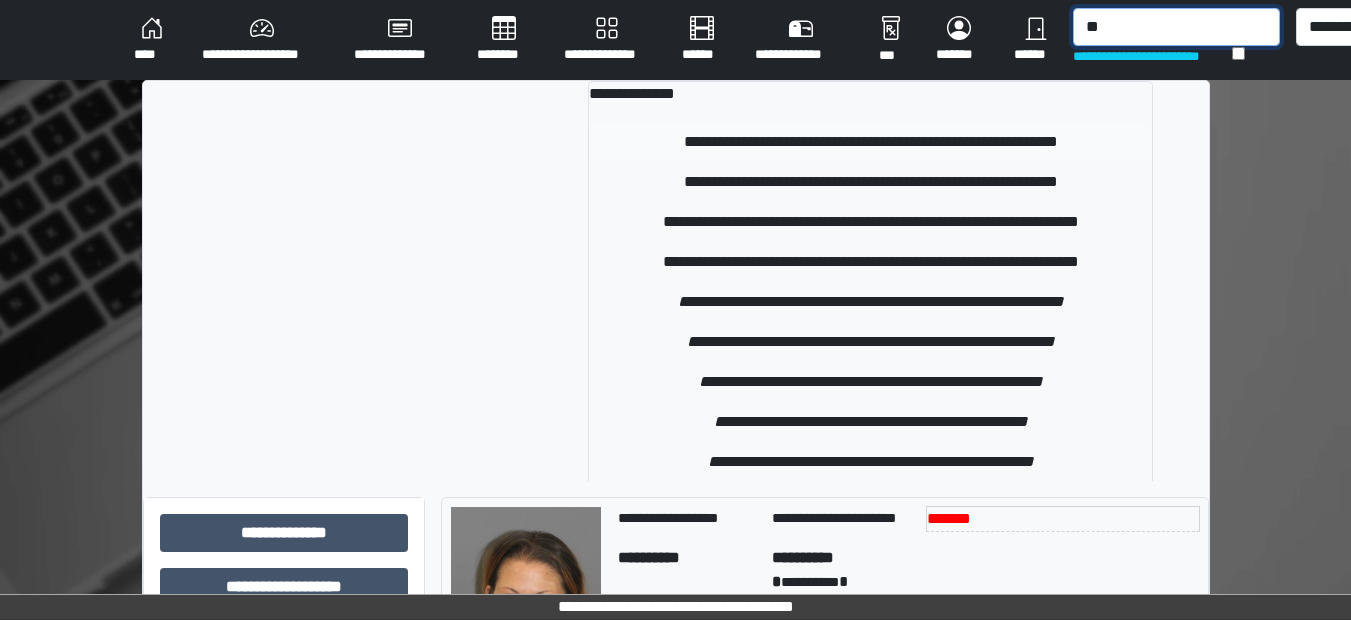type on "*" 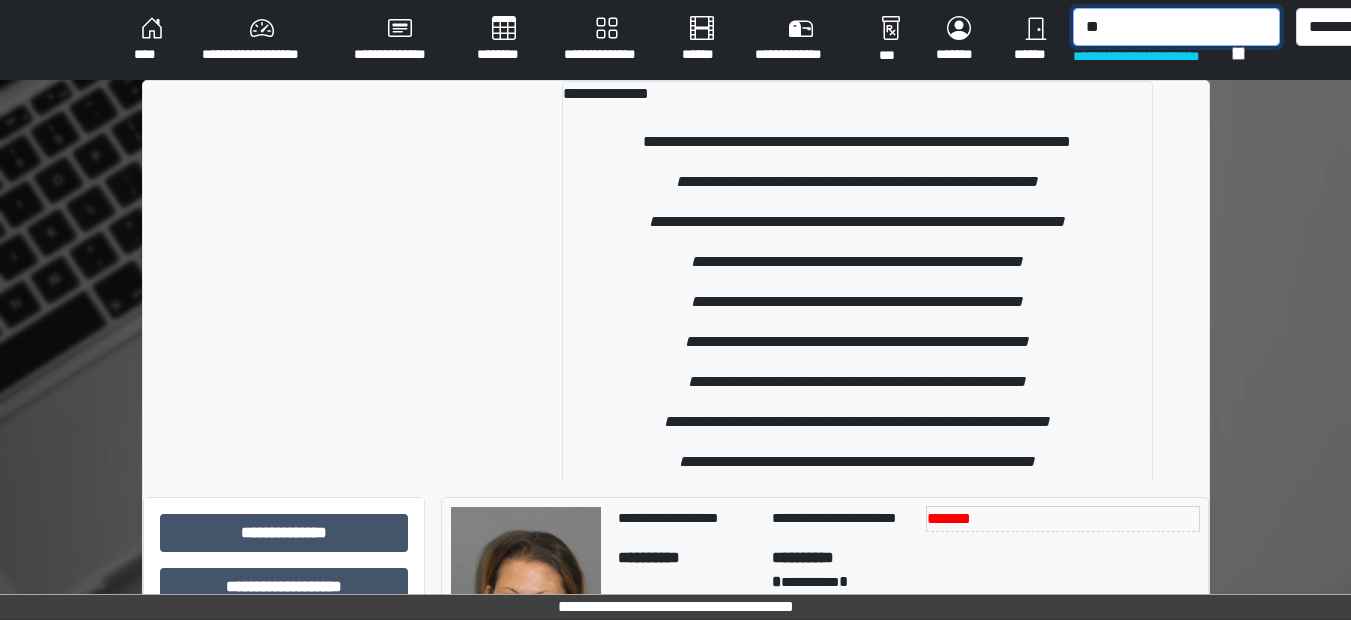 type on "*" 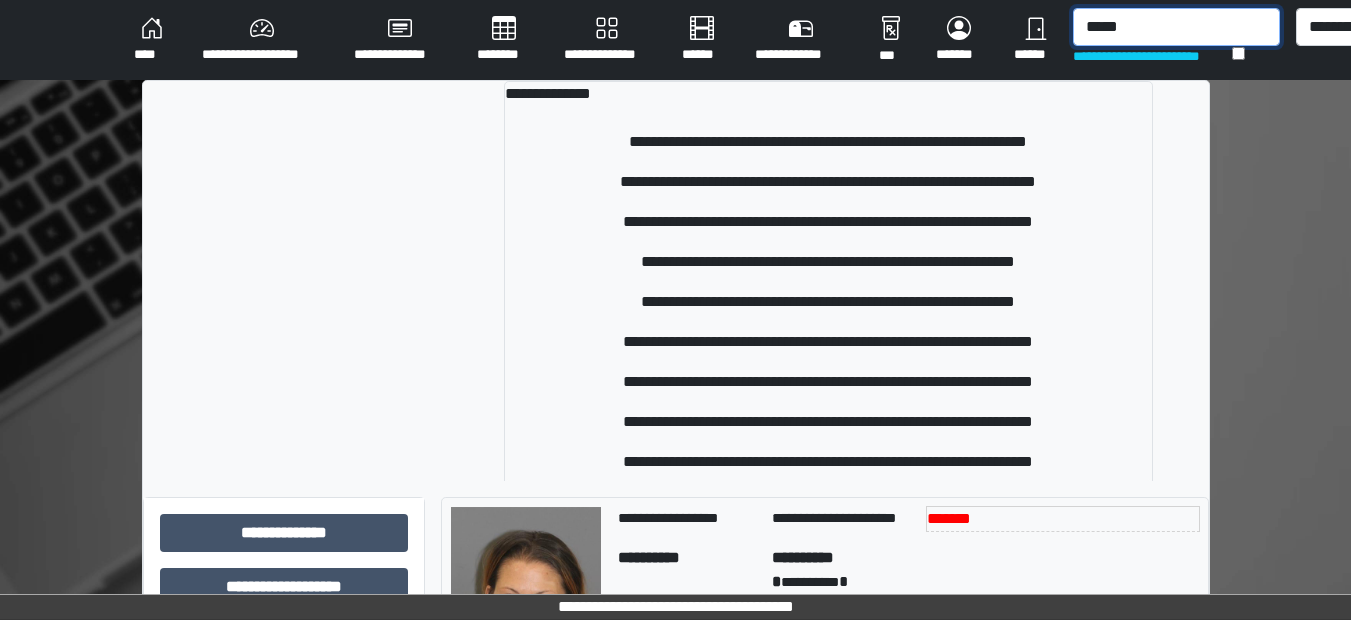 click on "*****" at bounding box center [1176, 27] 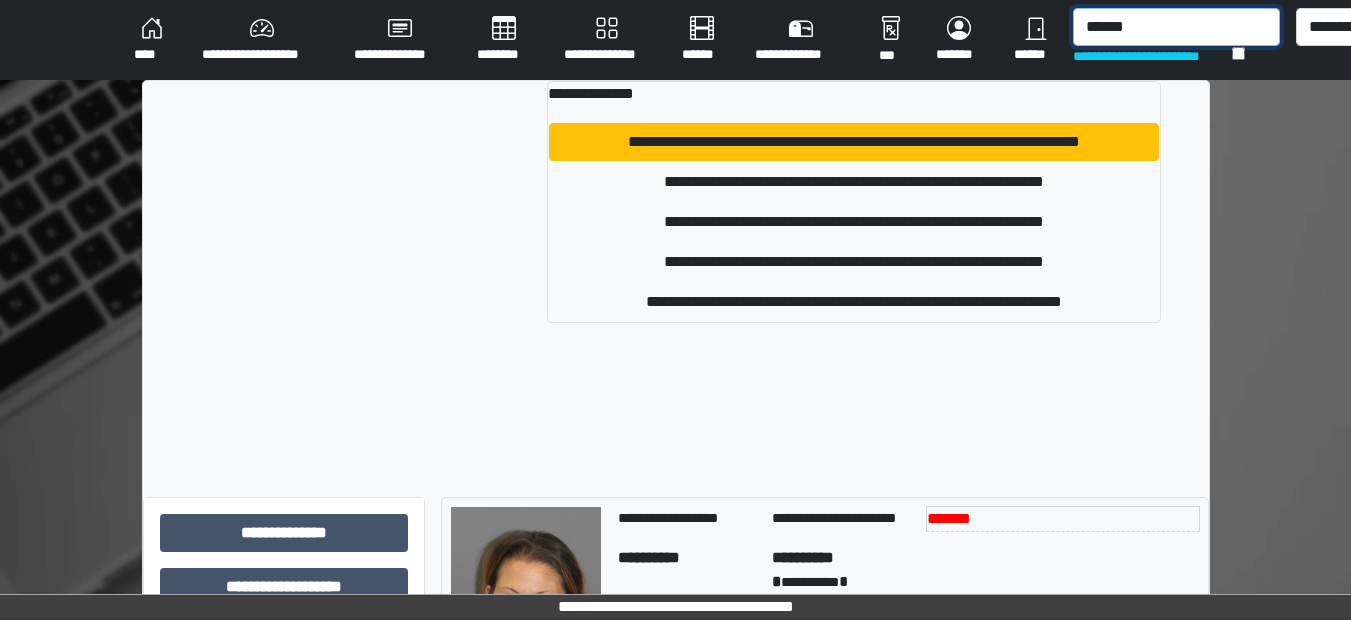 click on "******" at bounding box center [1176, 27] 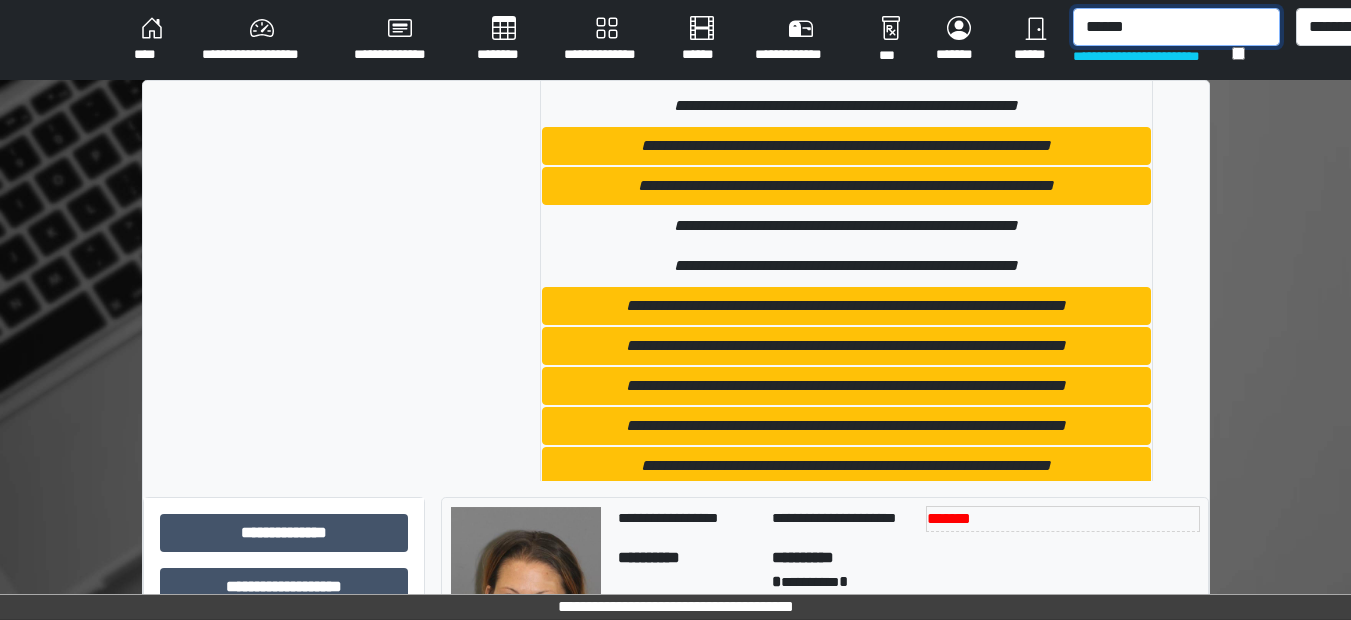 scroll, scrollTop: 644, scrollLeft: 0, axis: vertical 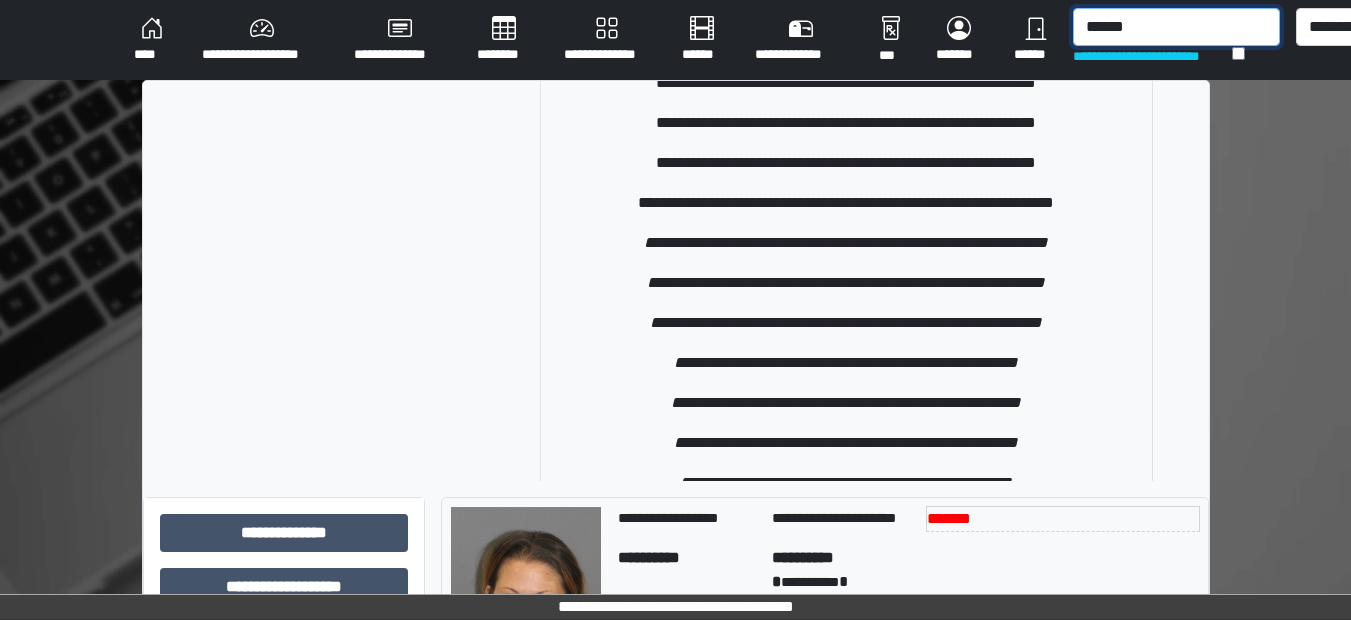 click on "******" at bounding box center (1176, 27) 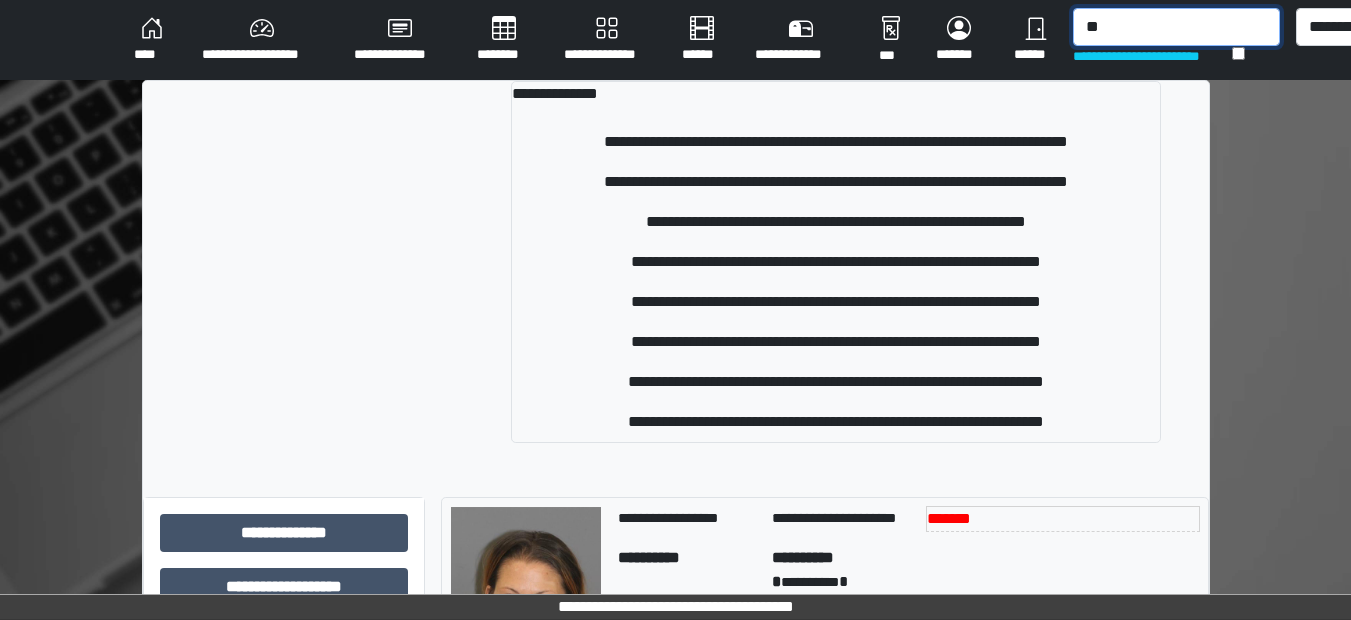 type on "*" 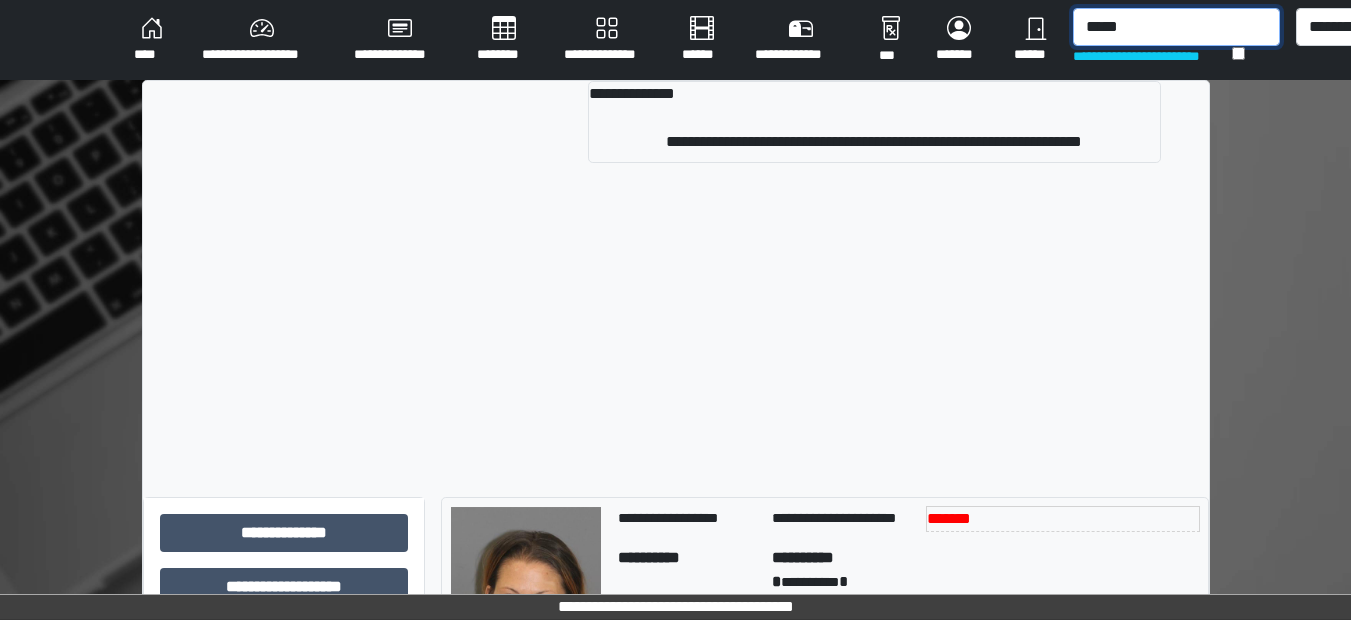 type on "******" 